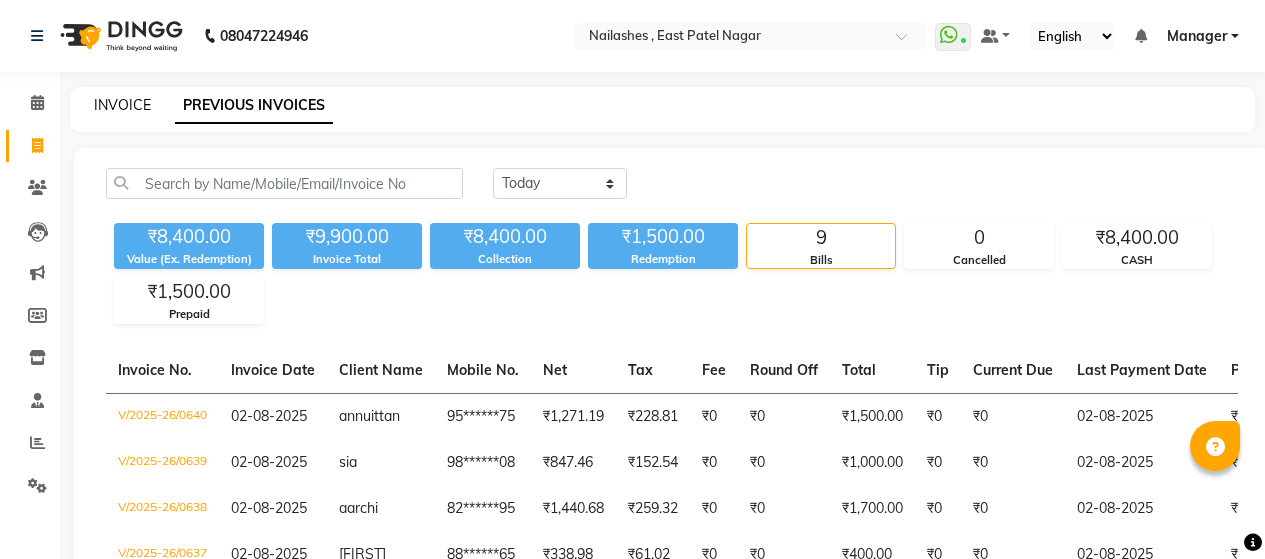 scroll, scrollTop: 0, scrollLeft: 0, axis: both 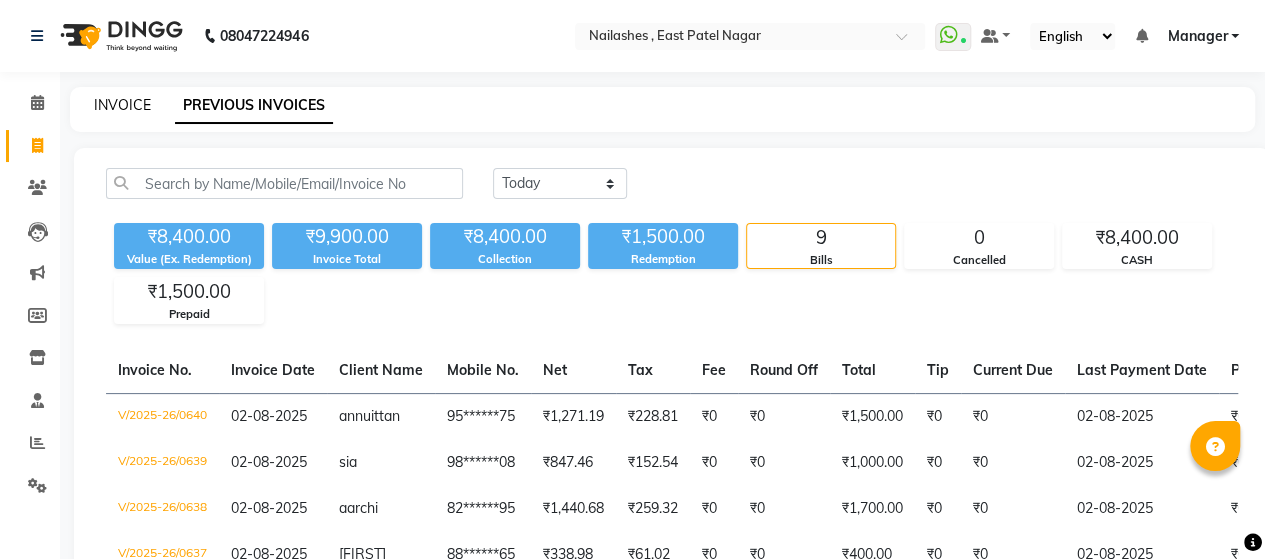 click on "INVOICE" 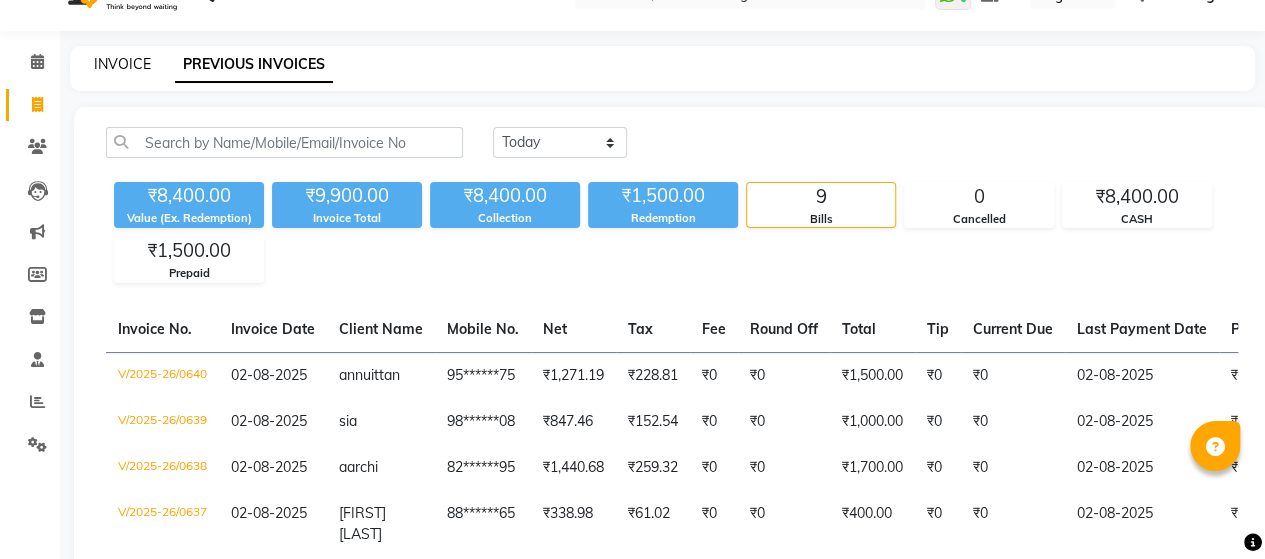 select on "service" 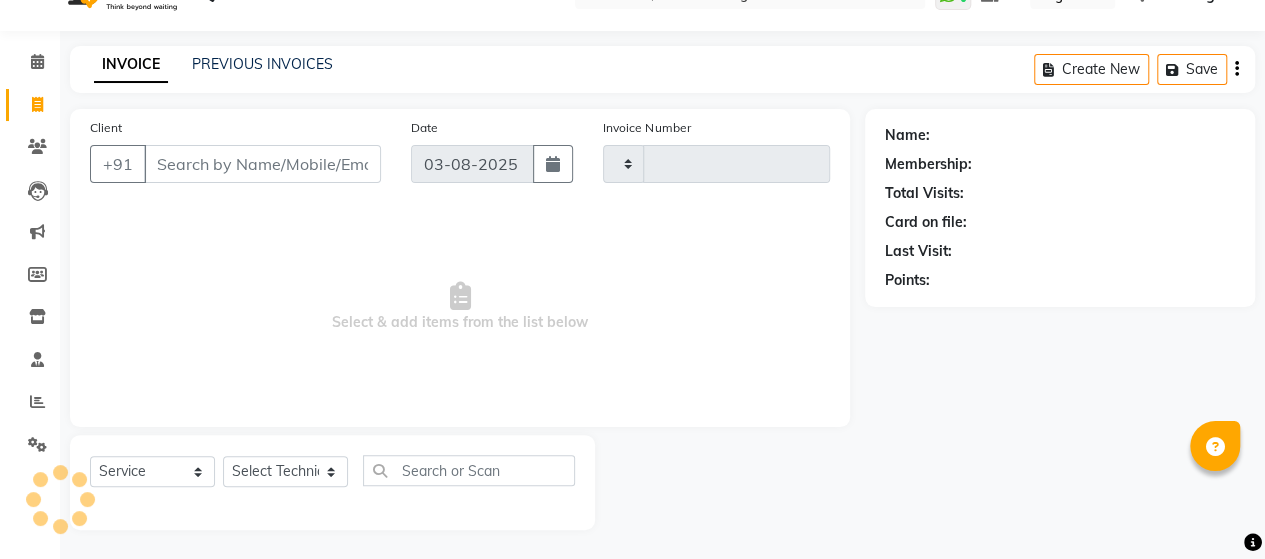 type on "0641" 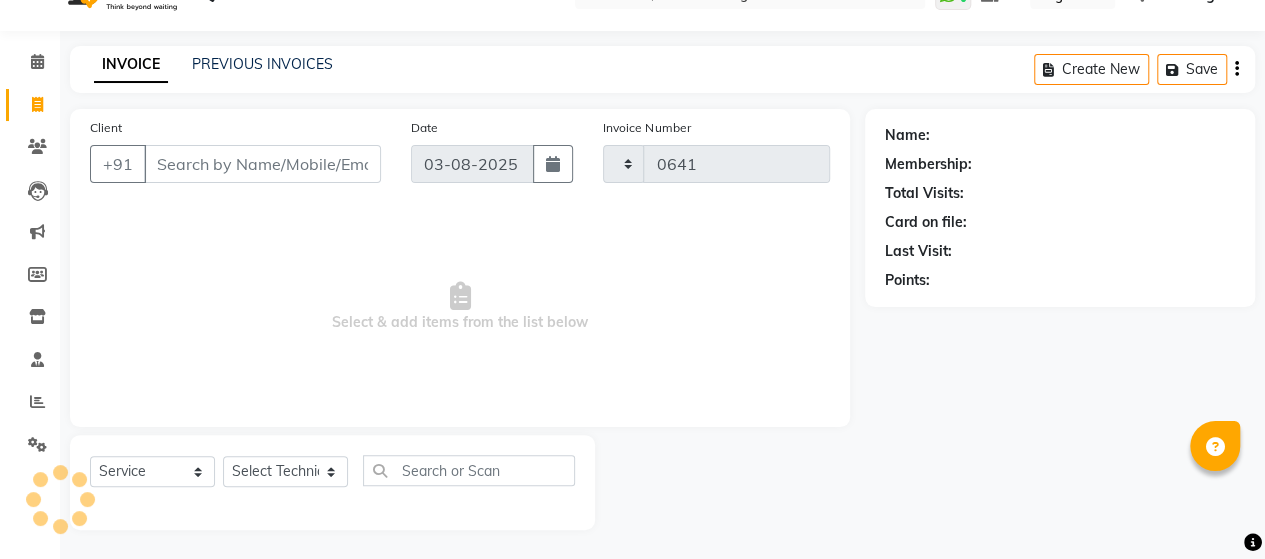 select on "3836" 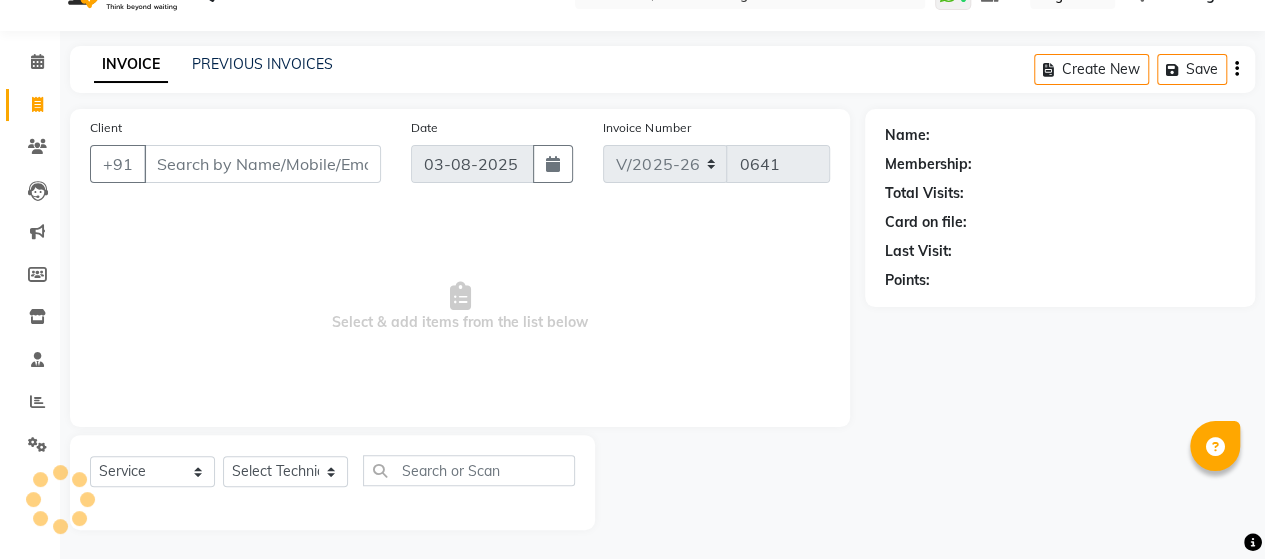 click on "PREVIOUS INVOICES" 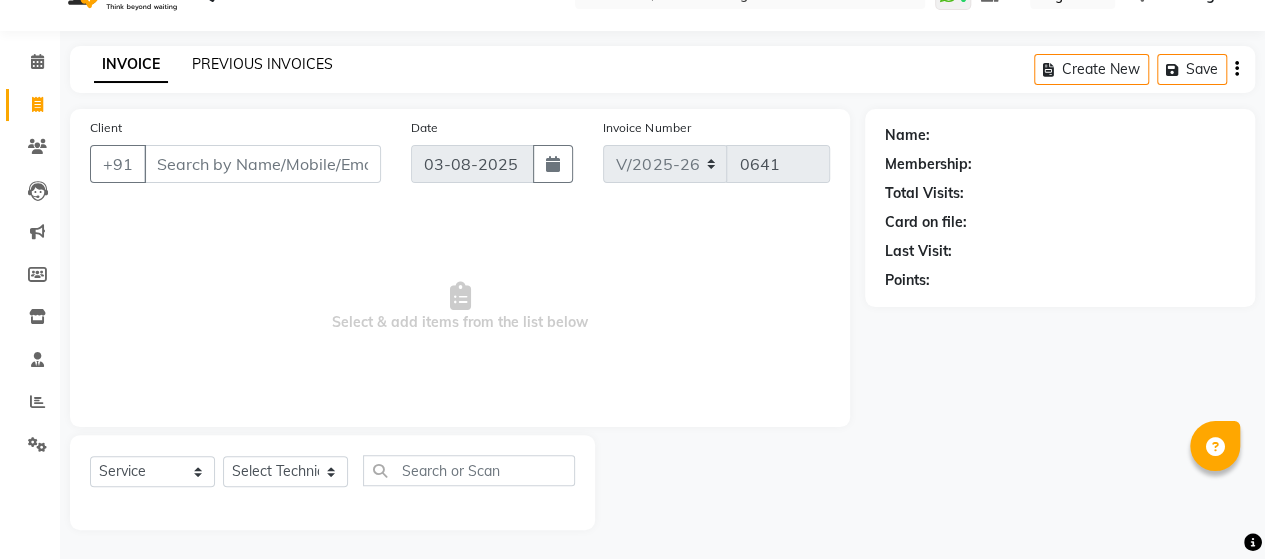 click on "PREVIOUS INVOICES" 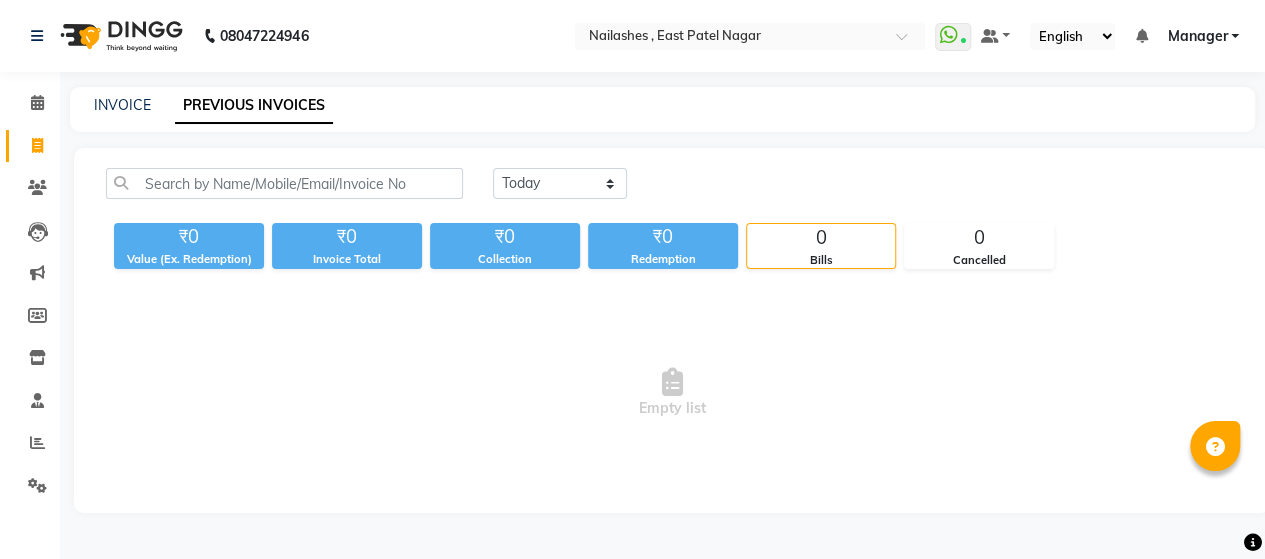 scroll, scrollTop: 0, scrollLeft: 0, axis: both 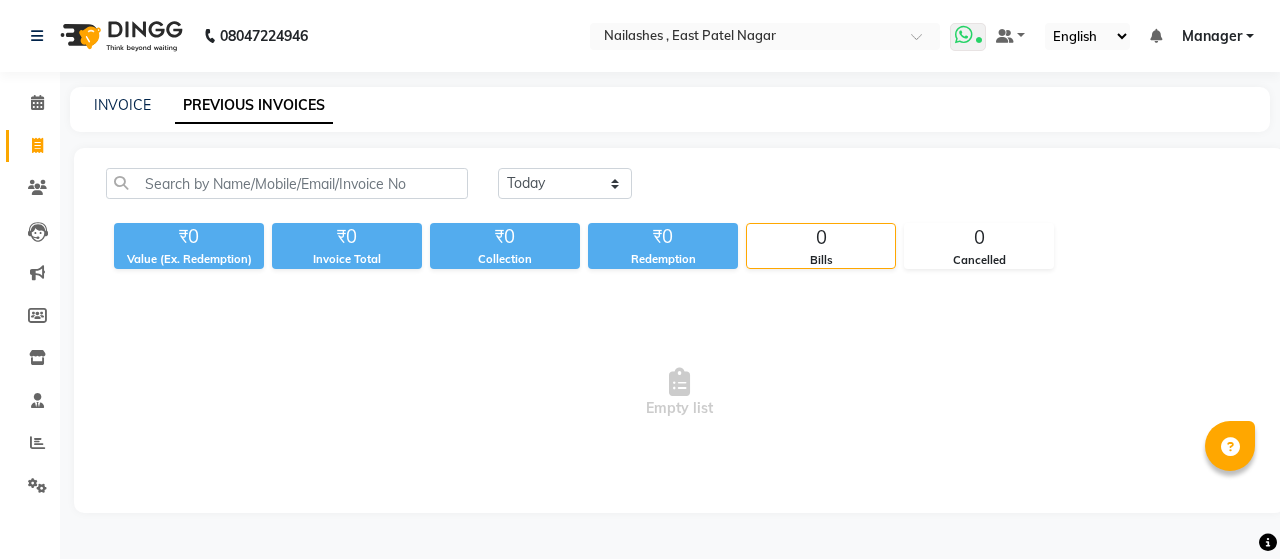 click at bounding box center (964, 35) 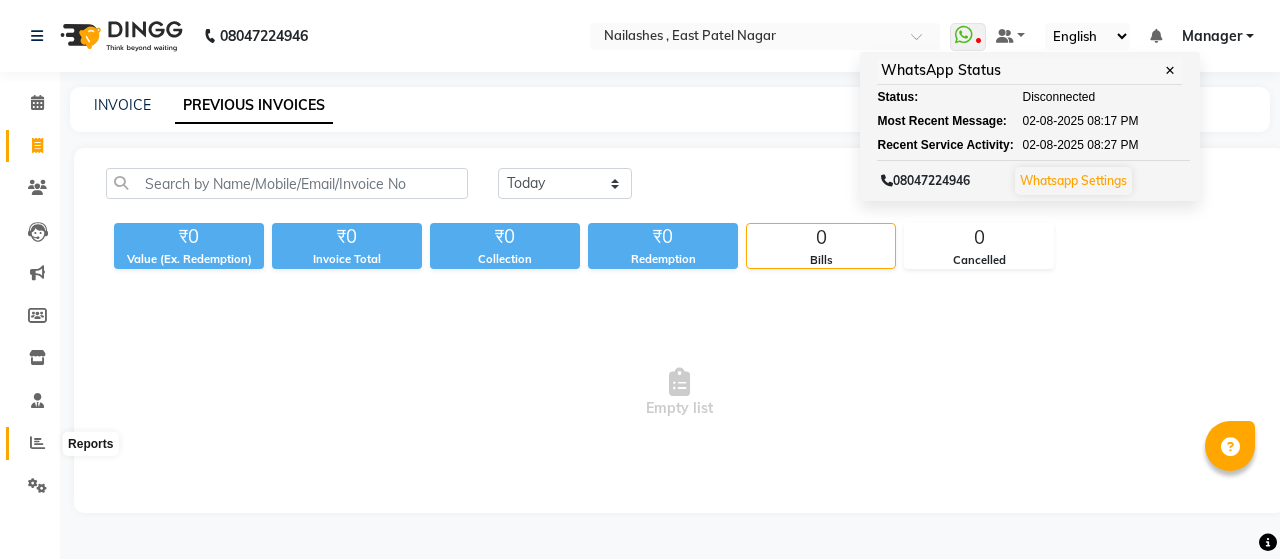 click 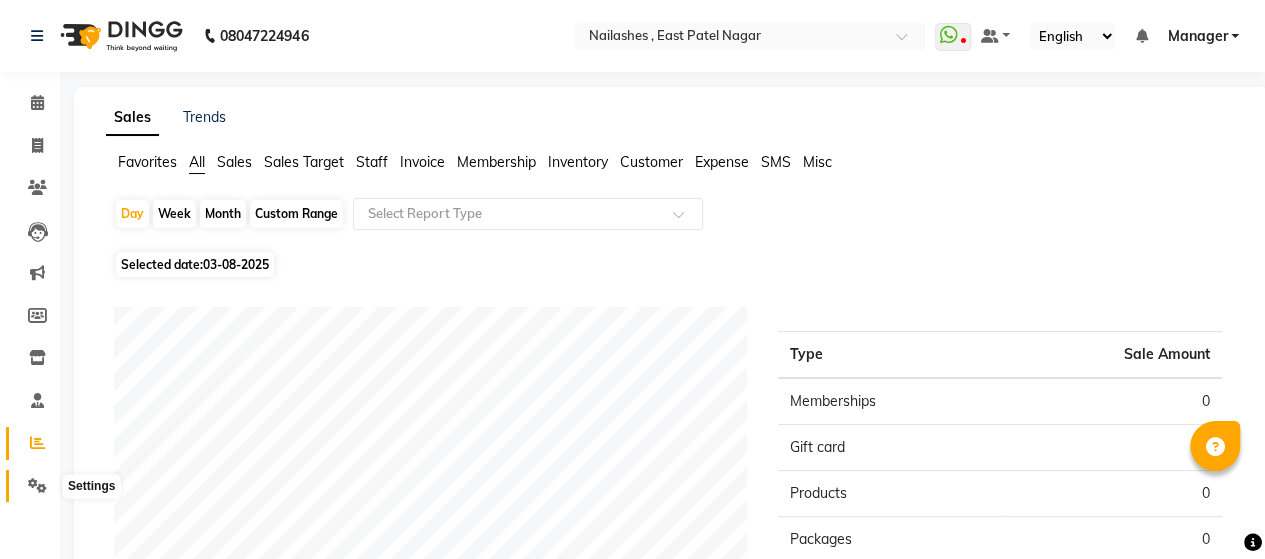click 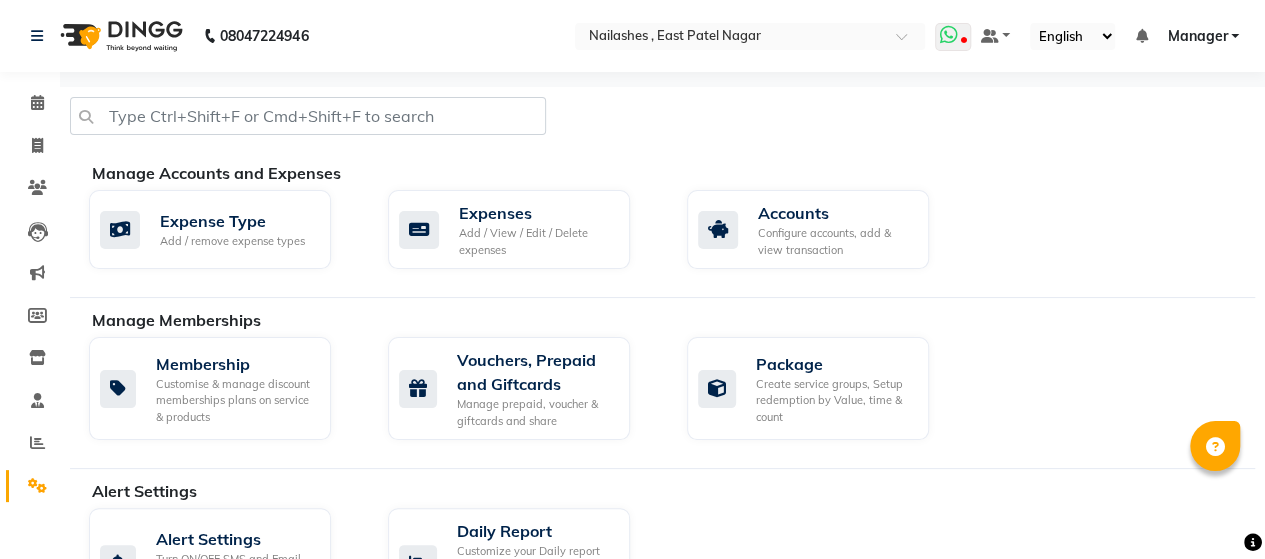 click at bounding box center [953, 37] 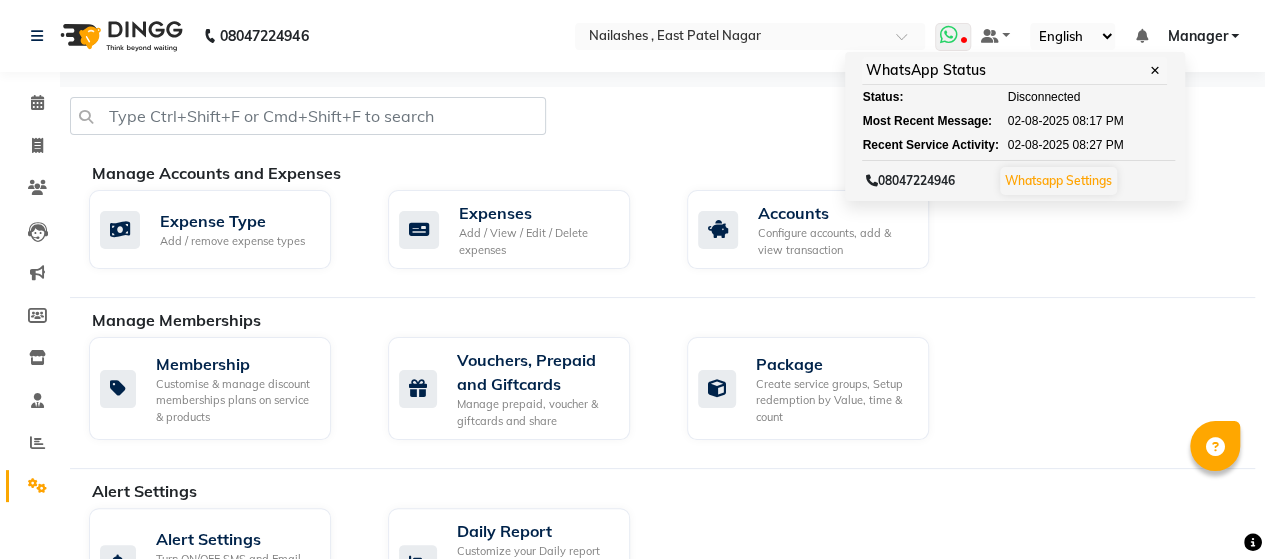 click on "Whatsapp Settings" at bounding box center (1058, 180) 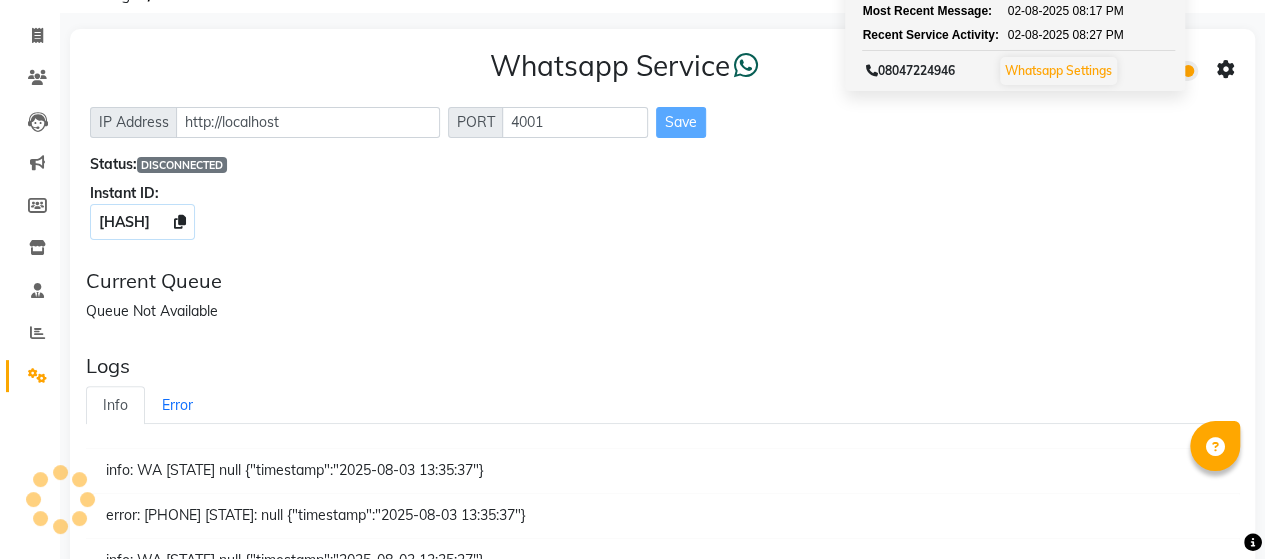 scroll, scrollTop: 108, scrollLeft: 0, axis: vertical 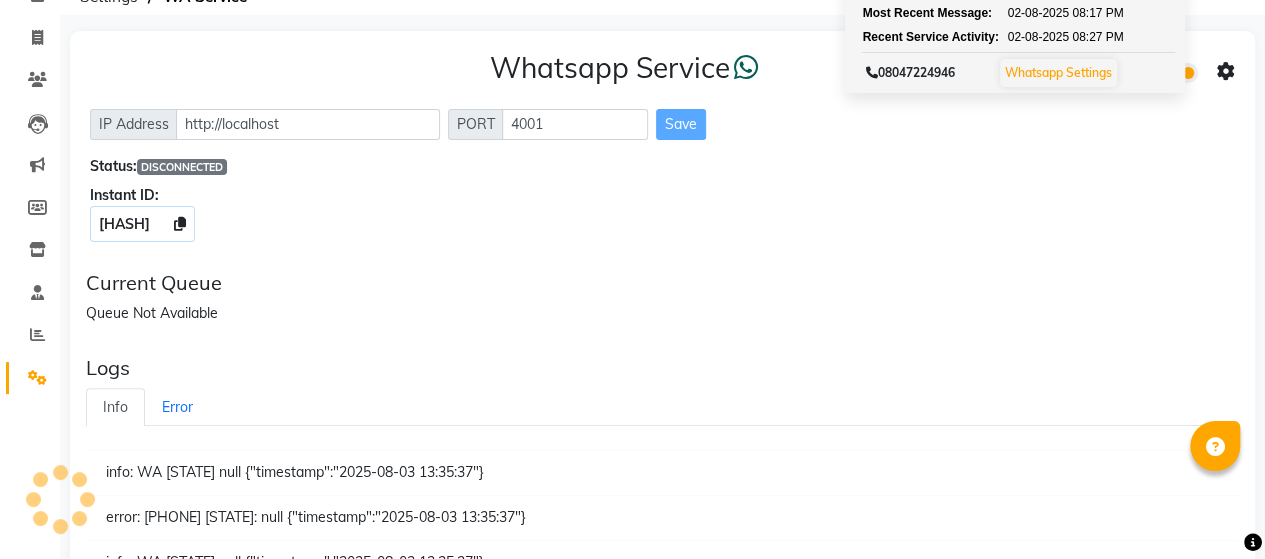 click on "Whatsapp Service  IP Address http://localhost PORT 4001 Save Status:  DISCONNECTED Instant ID: [HASH]" 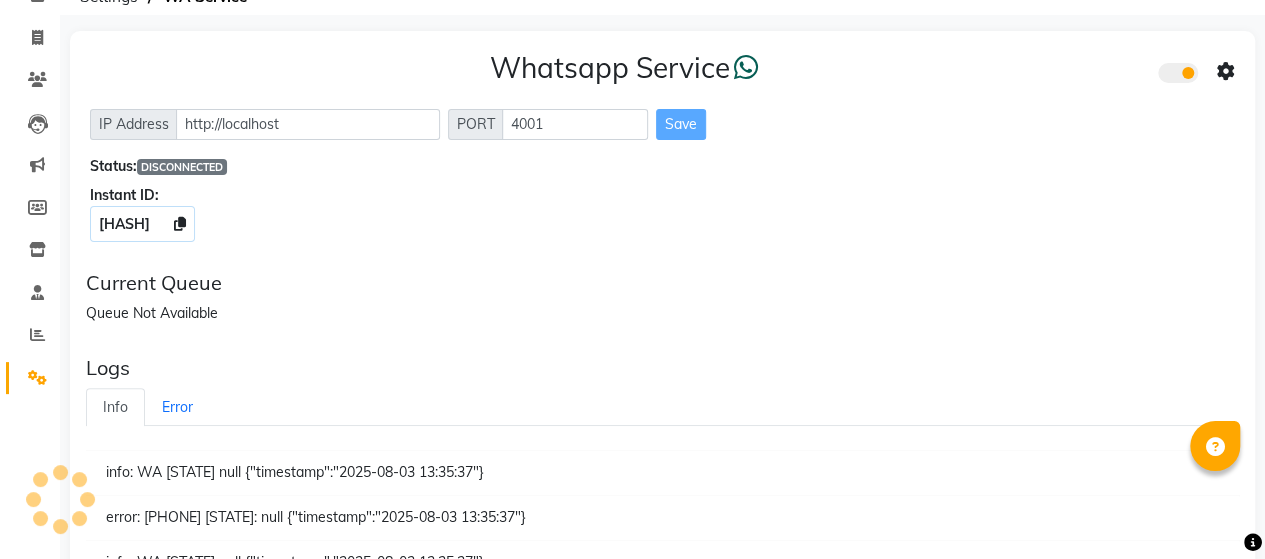 click on "Whatsapp Service  IP Address http://localhost PORT 4001 Save Status:  DISCONNECTED Instant ID: [HASH]" 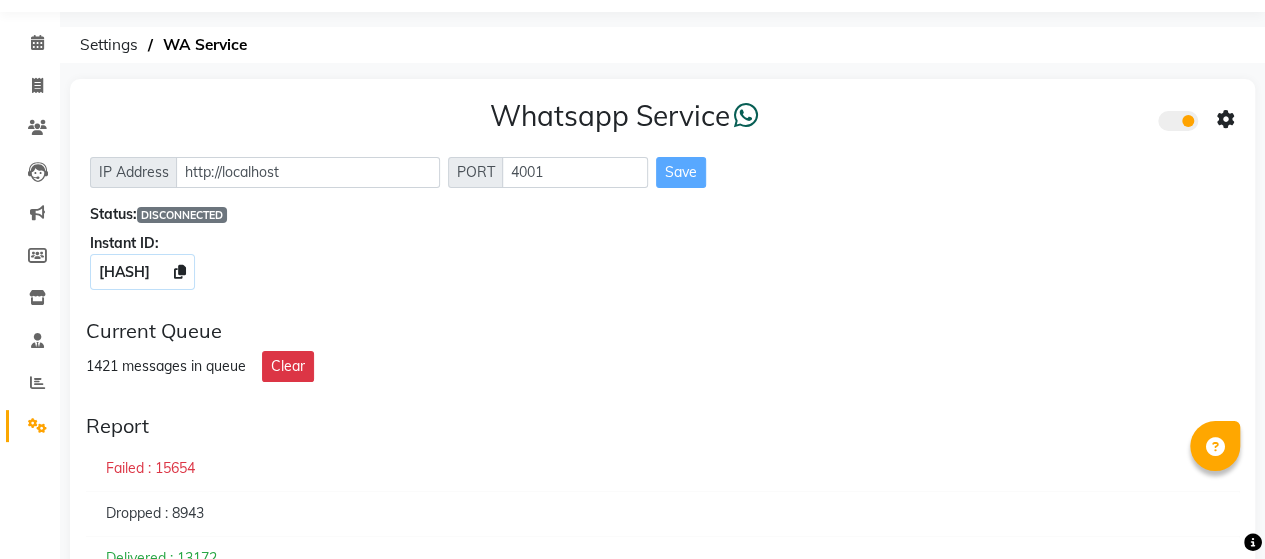 scroll, scrollTop: 57, scrollLeft: 0, axis: vertical 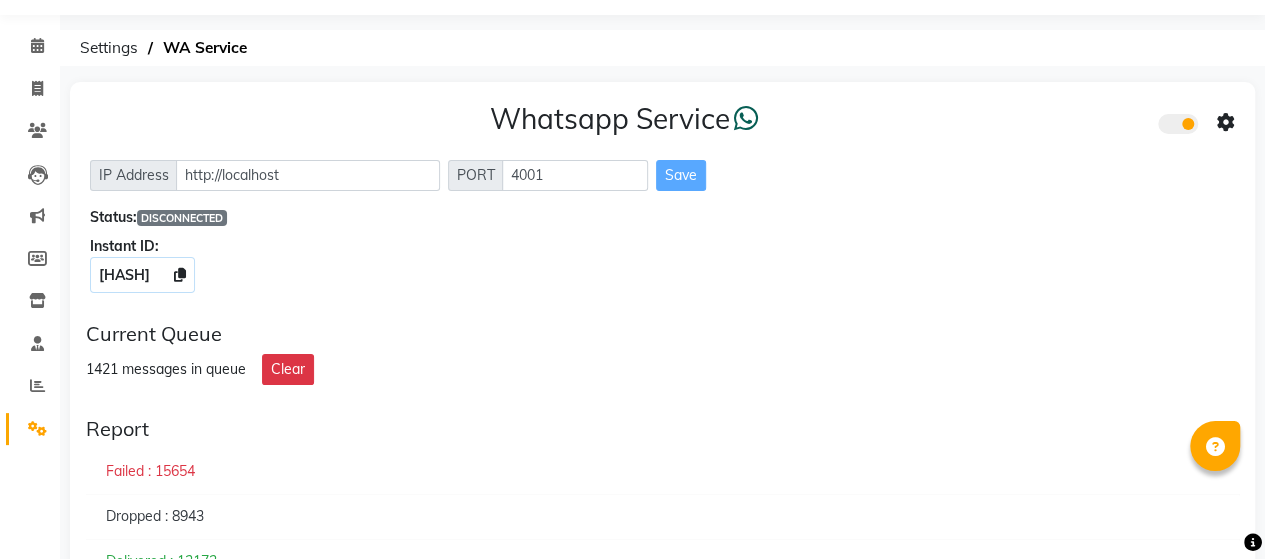click on "Current Queue" 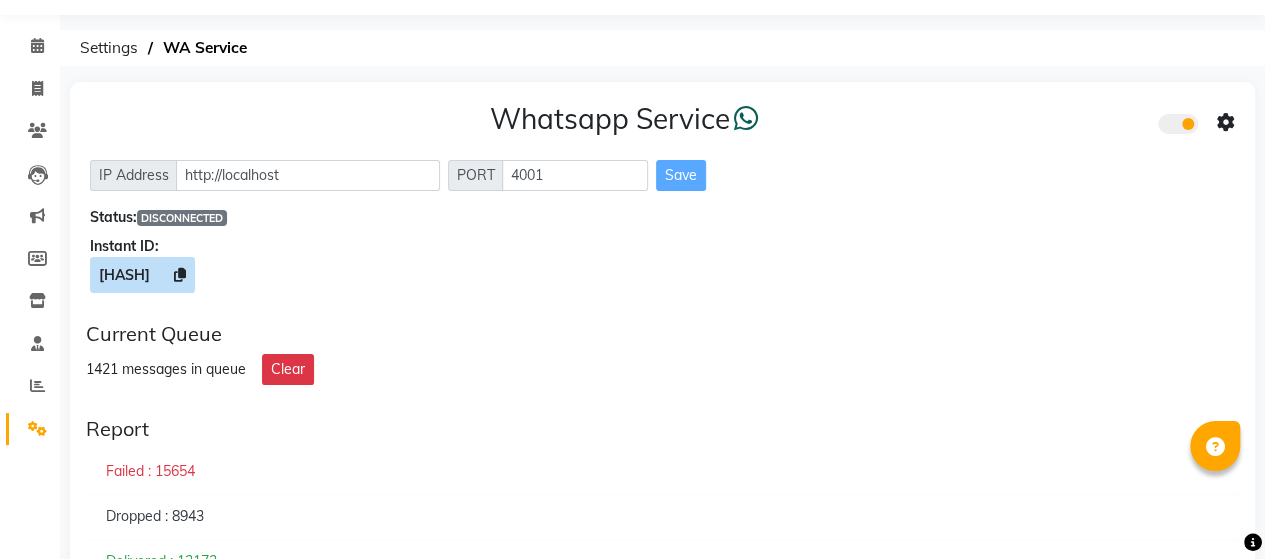 drag, startPoint x: 200, startPoint y: 216, endPoint x: 293, endPoint y: 275, distance: 110.13628 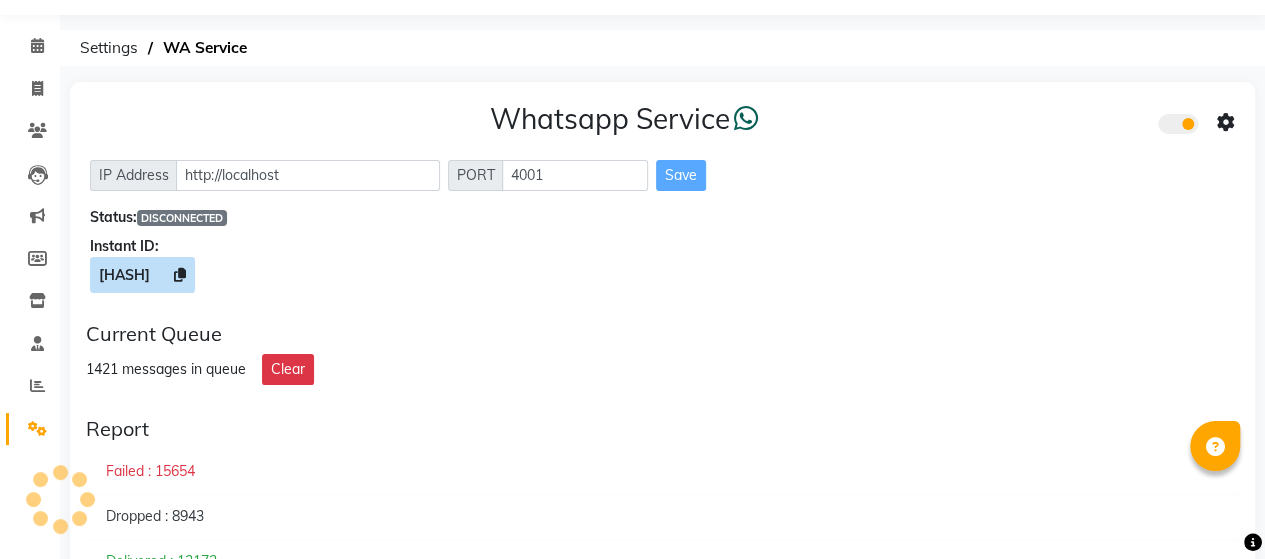 click on "[HASH]" 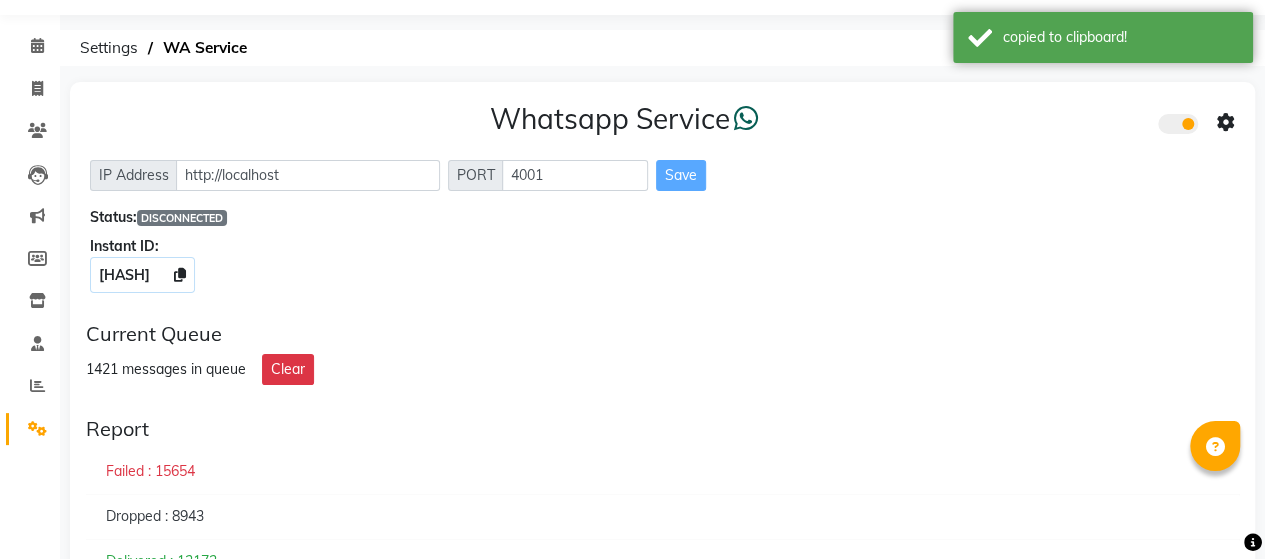 click on "Status:  DISCONNECTED" 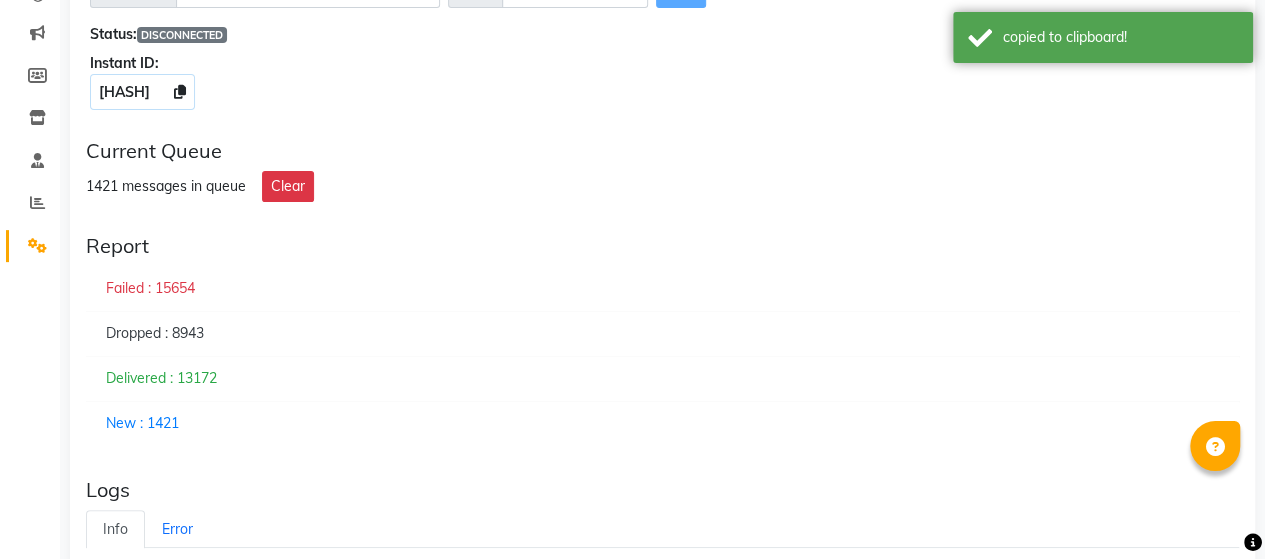 scroll, scrollTop: 0, scrollLeft: 0, axis: both 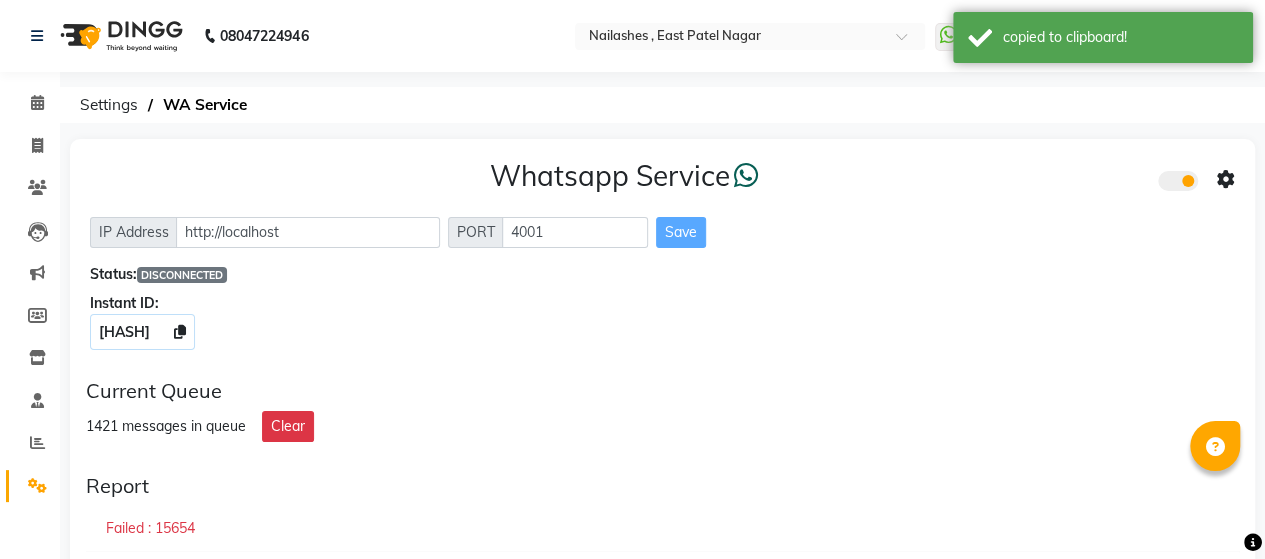 click on "Current Queue" 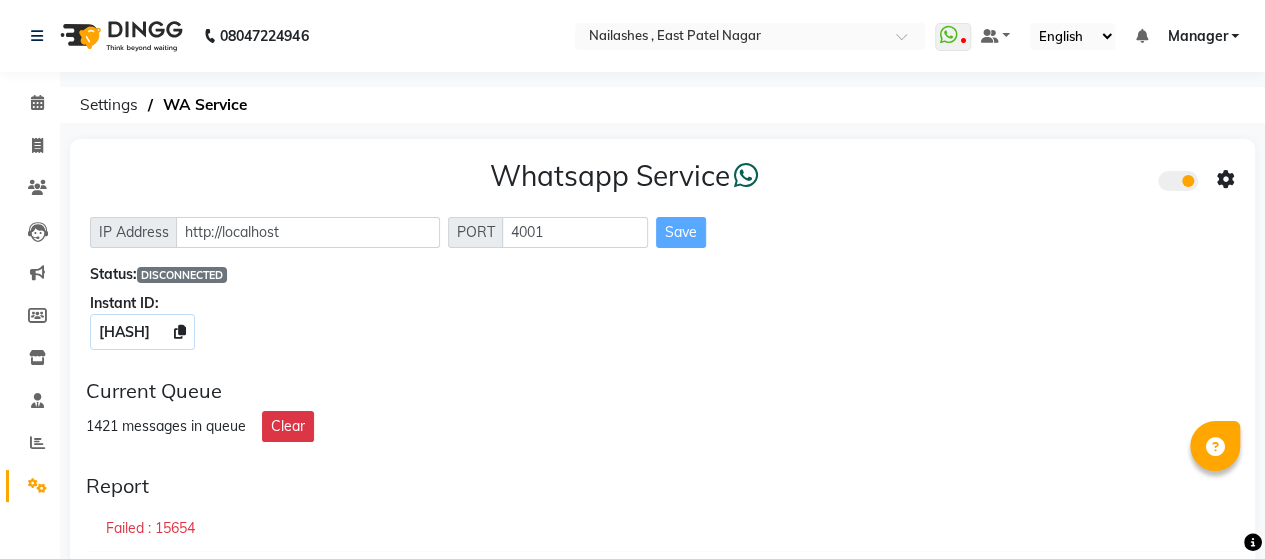 click at bounding box center [60, 499] 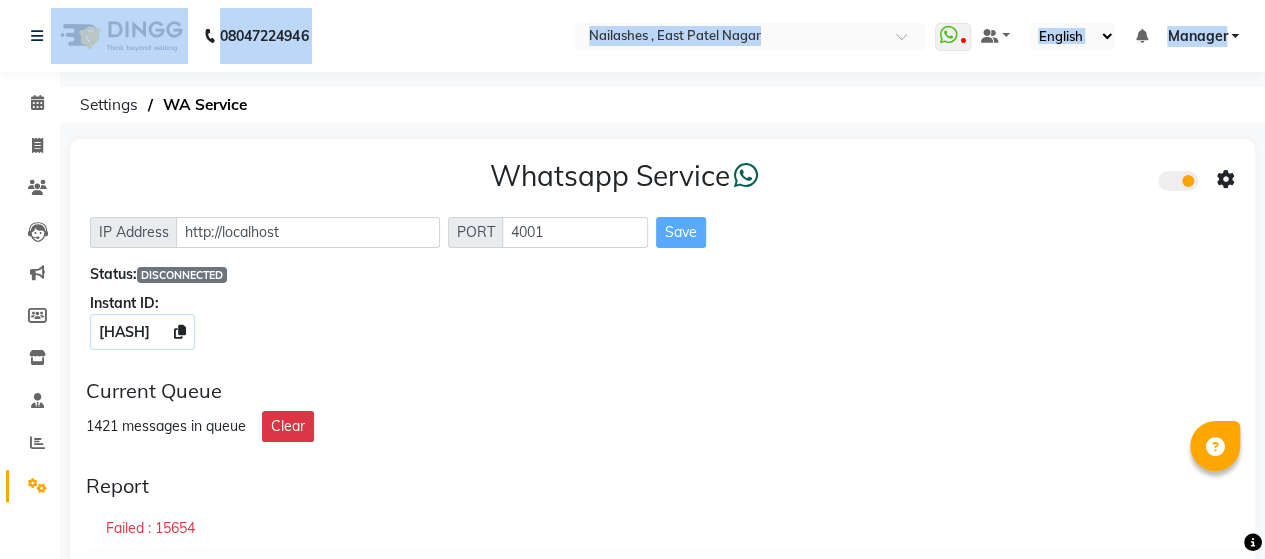 click on "08047224946 Select Location × Nailashes , [CITY] , [STATE] Whatsapp Status ✕ Status: Disconnected Most Recent Message: 02-08-2025 08:17 PM Recent Service Activity: 02-08-2025 08:27 PM 08047224946 Whatsapp Settings Default Panel My Panel English ENGLISH Español العربية मराठी हिंदी ગુજરાતી தமிழ் 中文 Notifications nothing to show Manager Manage Profile Change Password Sign out Version:3.15.9 ☀ Nailashes , [CITY] Calendar Invoice Clients Leads Marketing Members Inventory Staff Reports Settings Completed InProgress Upcoming Dropped Tentative Check-In Confirm Bookings Segments Page Builder Settings WA Service Whatsapp Service IP Address http://localhost PORT 4001 Save Status: DISCONNECTED Instant ID: [HASH] Current Queue 1421 messages in queue Clear Report Failed : 15654 Dropped : 8943 Delivered : 13172 New : 1421 Logs Info Error No Error Logs Available" at bounding box center [632, 664] 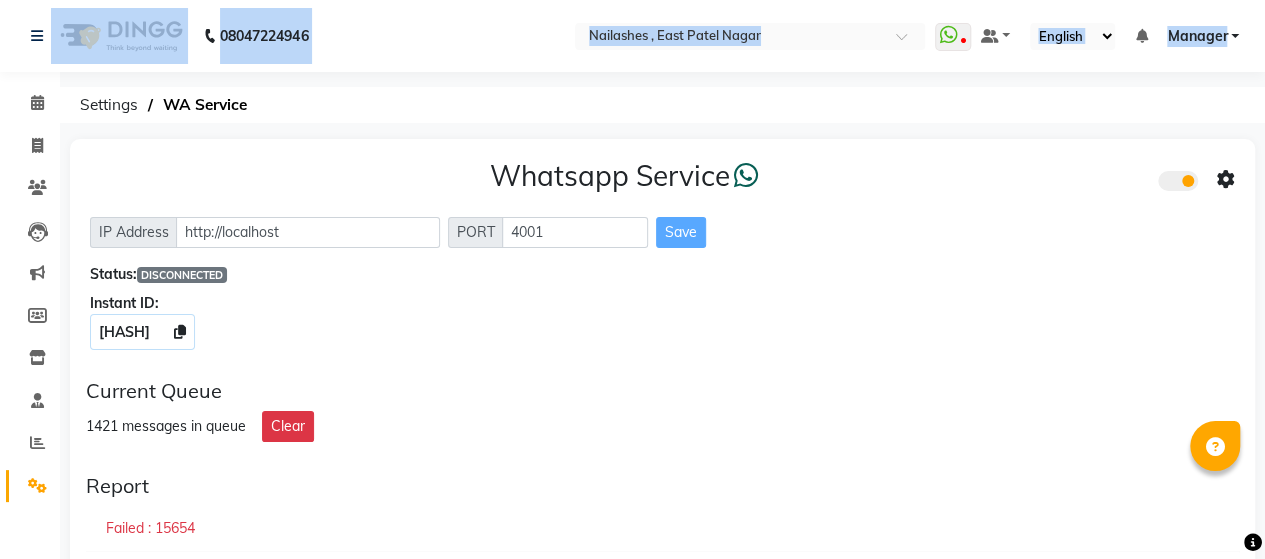 drag, startPoint x: 41, startPoint y: 473, endPoint x: 40, endPoint y: 491, distance: 18.027756 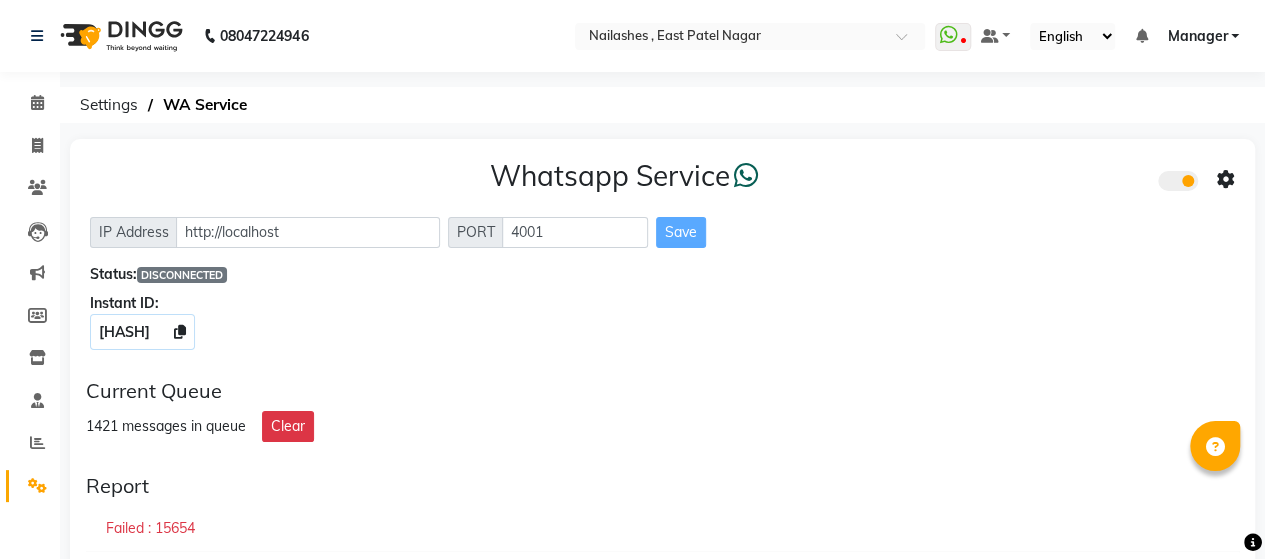 click at bounding box center (60, 499) 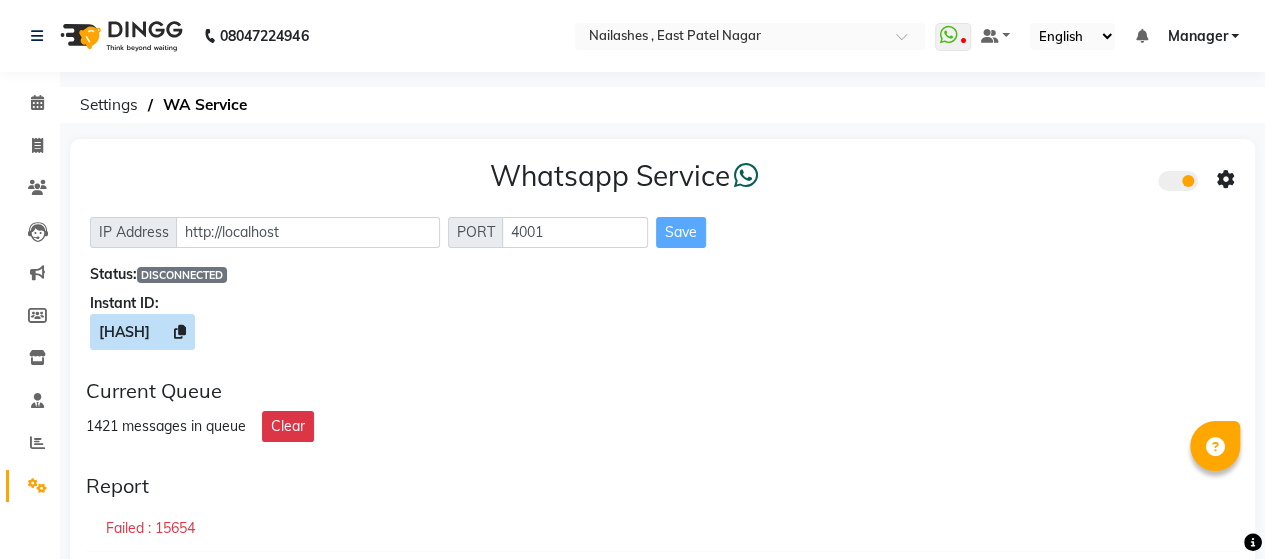 click 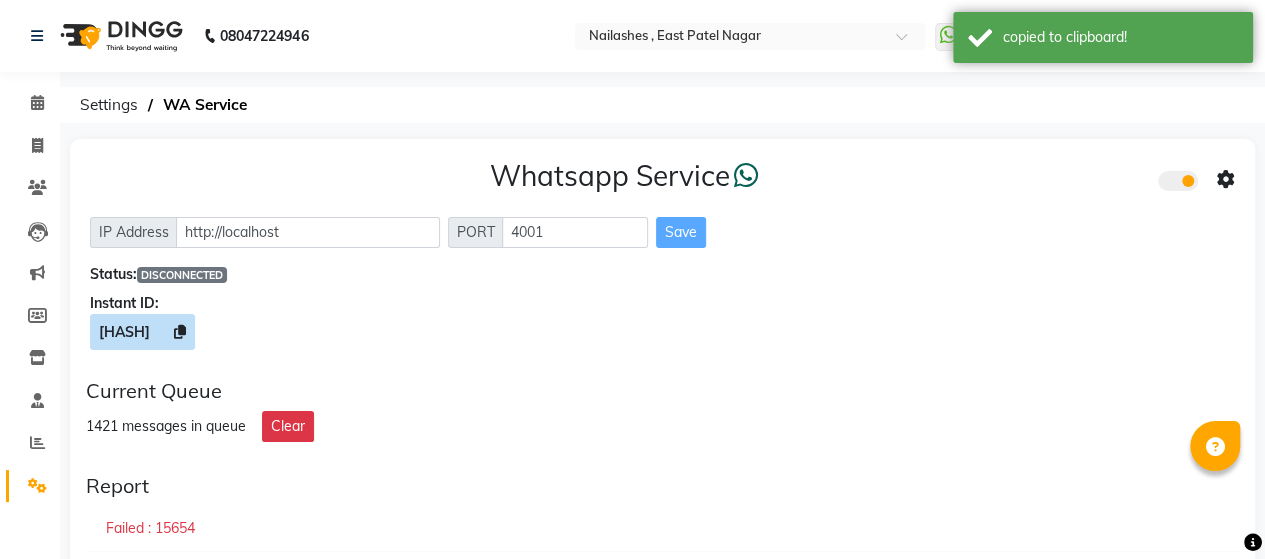 click 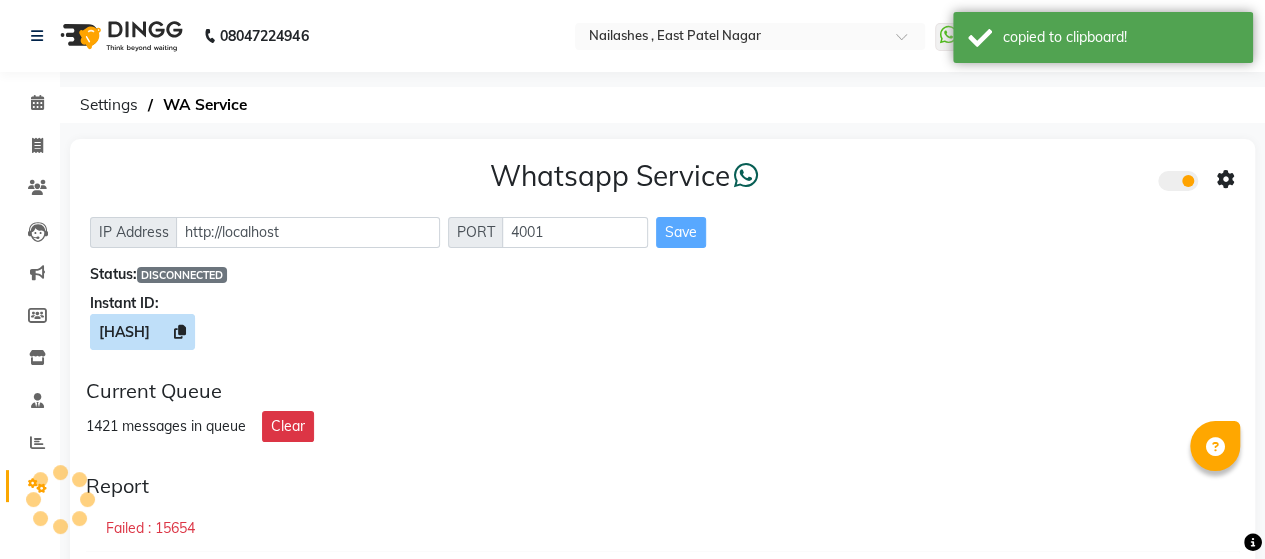 click on "[HASH]" 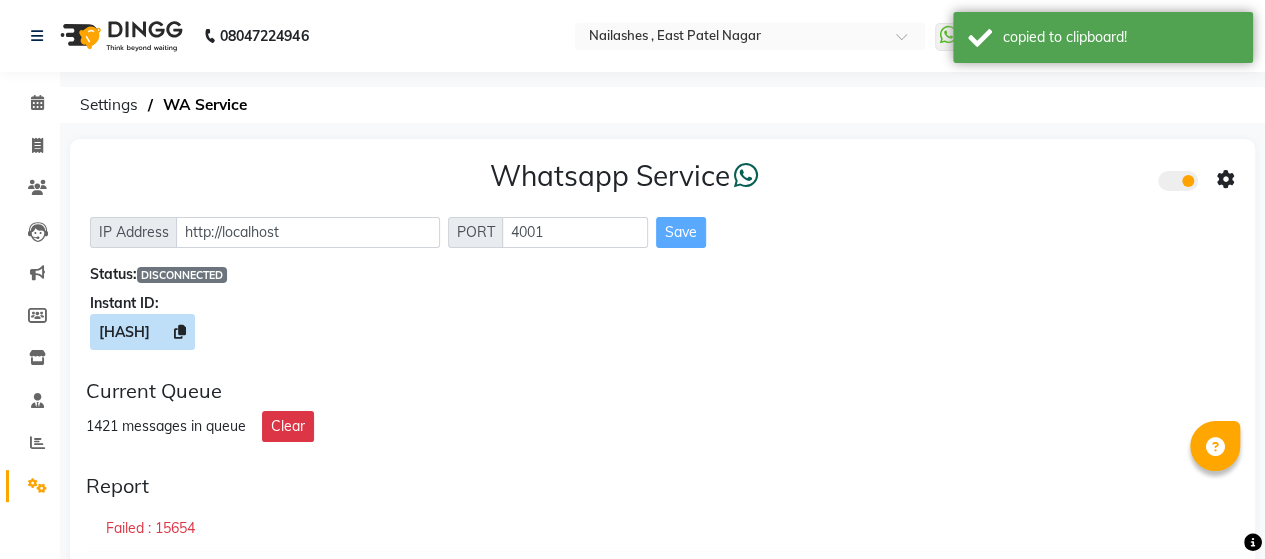 click on "[HASH]" 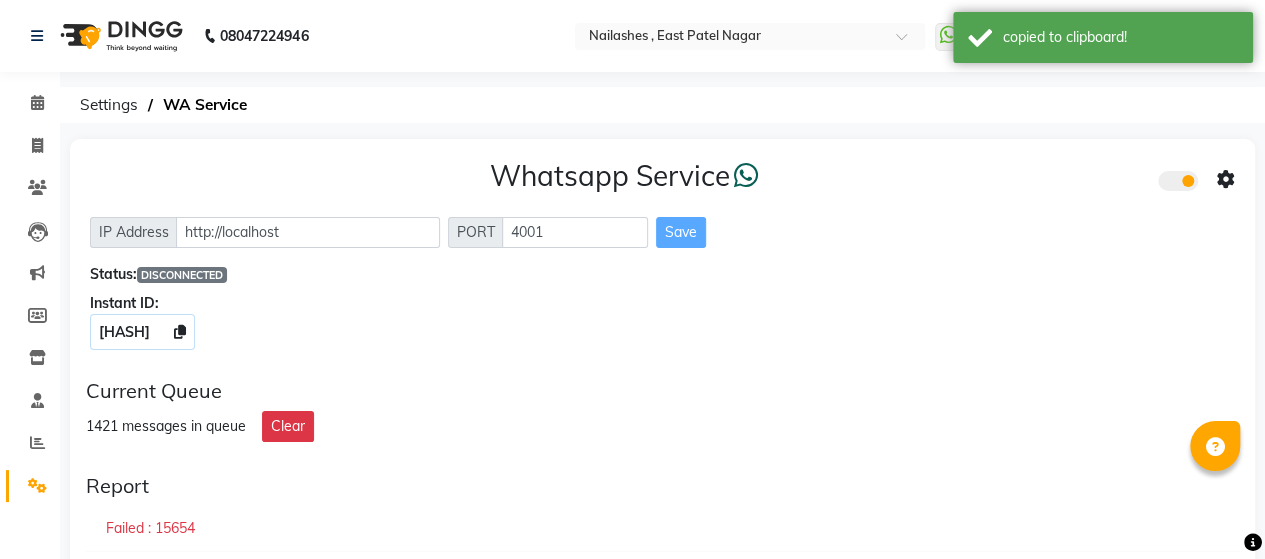 click on "1421 messages in queue Clear" 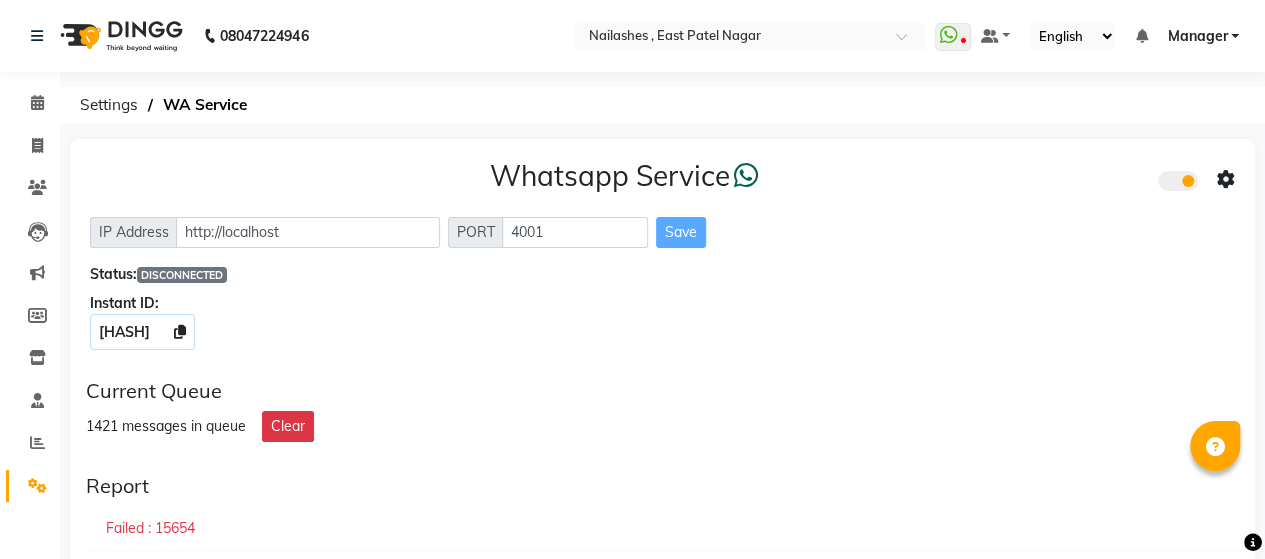 click on "Whatsapp Service  IP Address http://localhost PORT 4001 Save Status:  DISCONNECTED Instant ID: [HASH]" 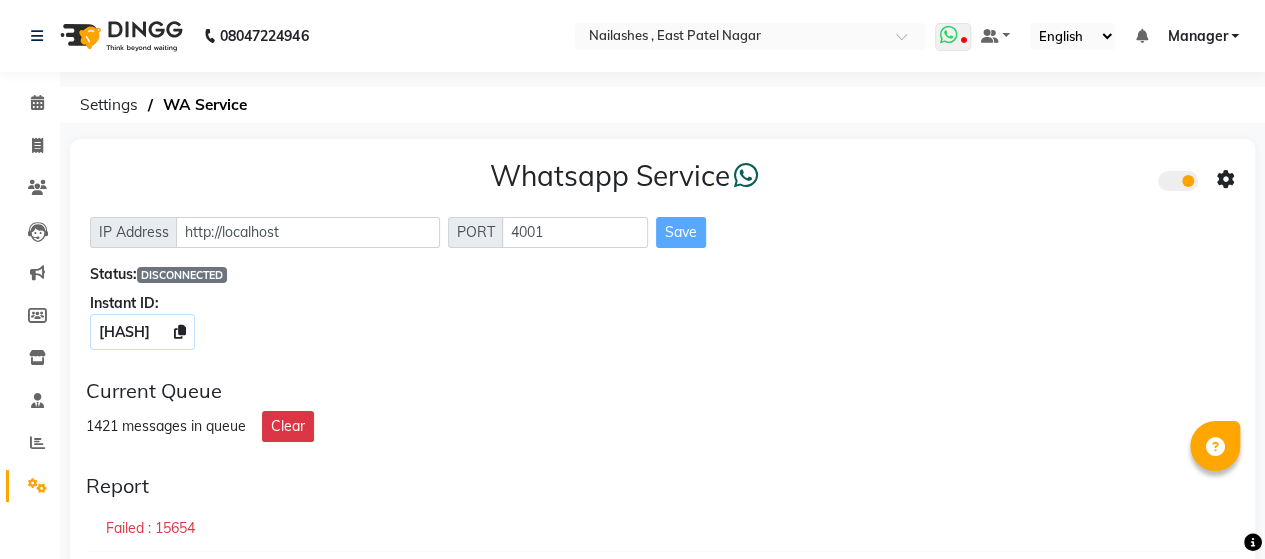 click at bounding box center [949, 35] 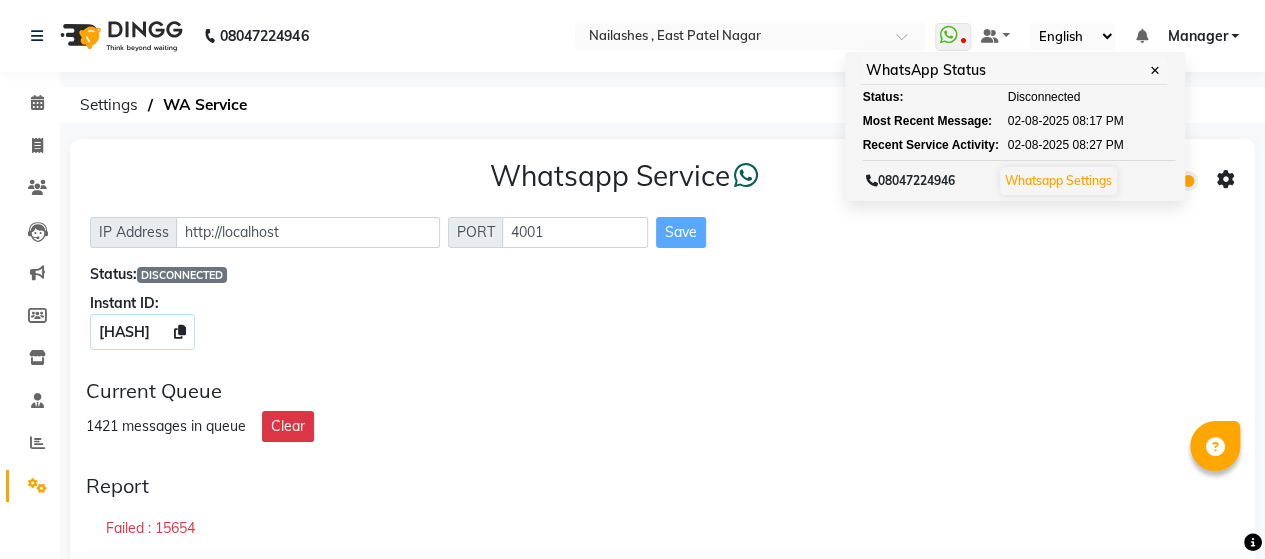 click on "Current Queue" 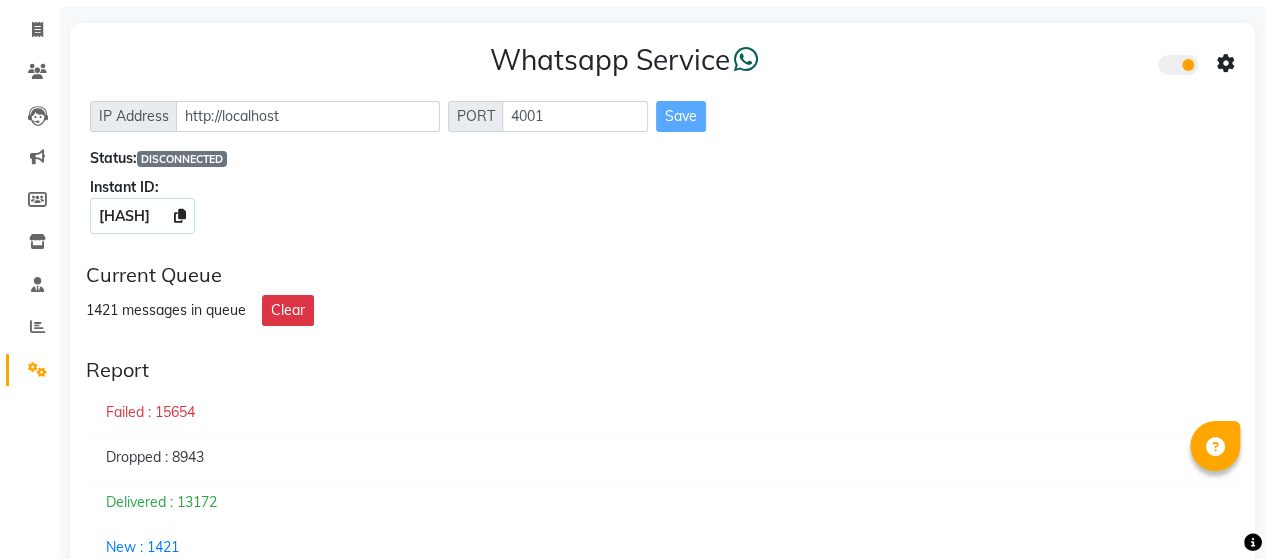 scroll, scrollTop: 115, scrollLeft: 0, axis: vertical 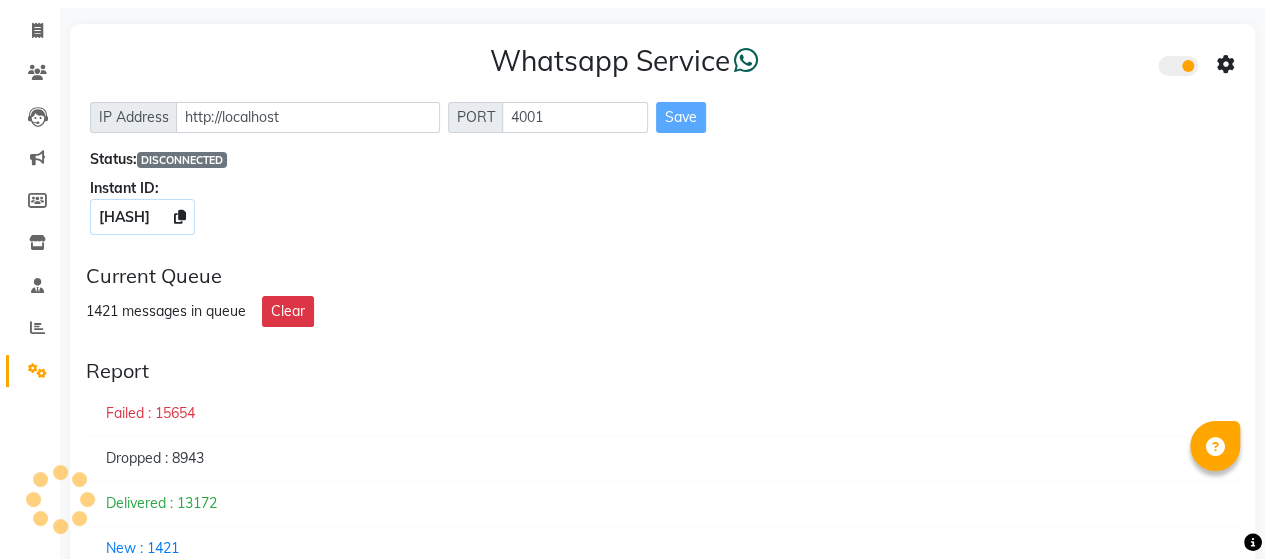 click on "Whatsapp Service  IP Address http://localhost PORT 4001 Save Status:  DISCONNECTED Instant ID: [HASH]" 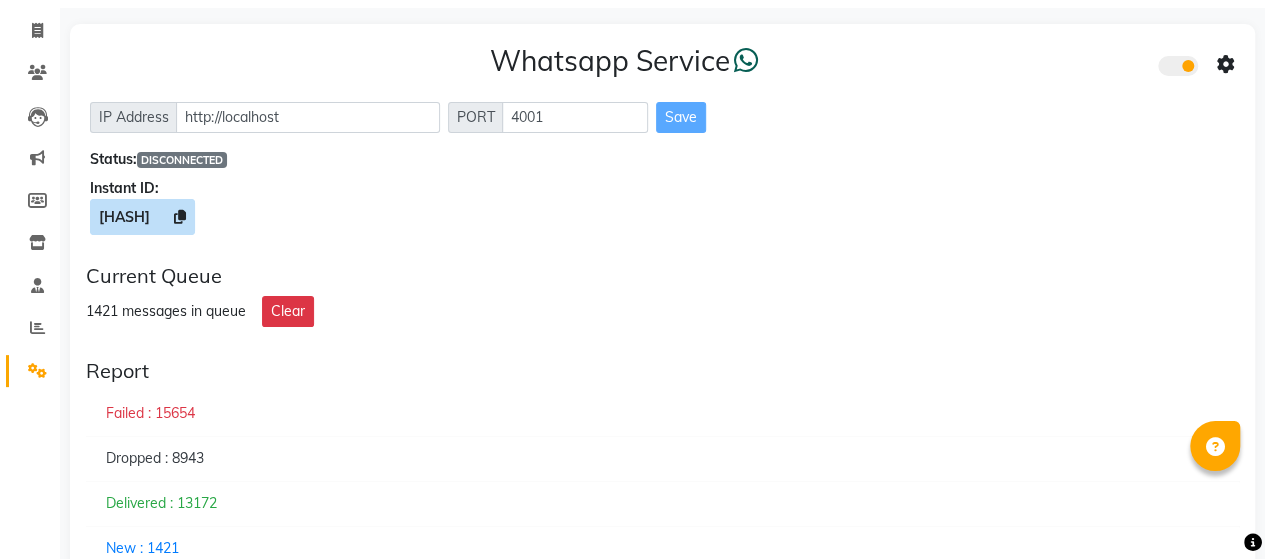 drag, startPoint x: 183, startPoint y: 169, endPoint x: 189, endPoint y: 201, distance: 32.55764 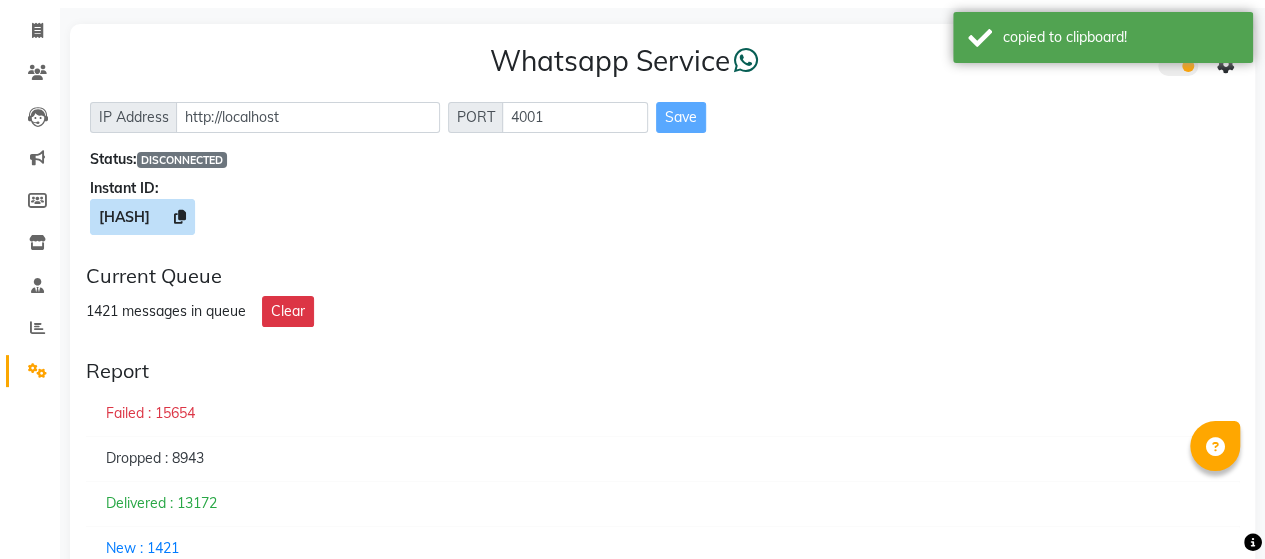 click on "[HASH]" 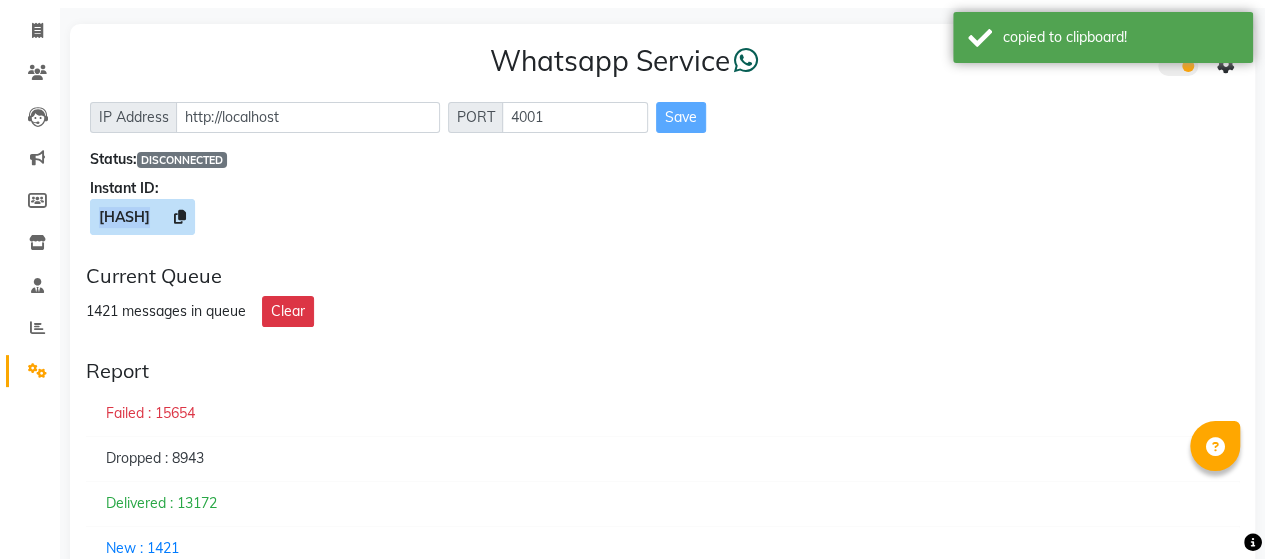 drag, startPoint x: 550, startPoint y: 181, endPoint x: 594, endPoint y: 209, distance: 52.153618 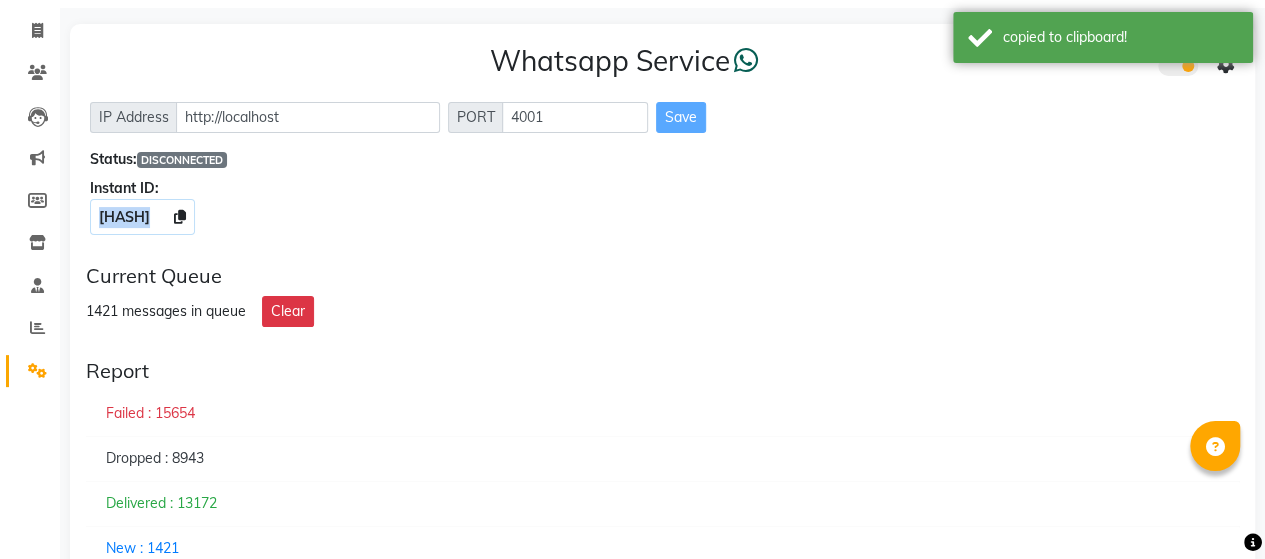 drag, startPoint x: 594, startPoint y: 209, endPoint x: 86, endPoint y: 221, distance: 508.14172 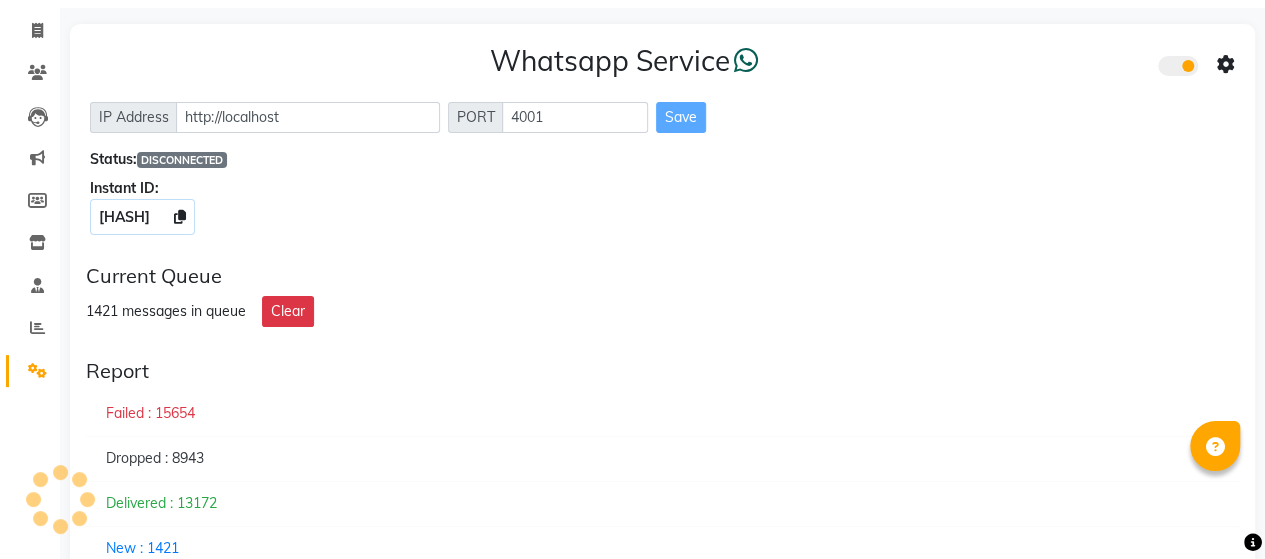 click on "Whatsapp Service IP Address http://localhost PORT 4001 Save Status: DISCONNECTED Instant ID: [HASH] Current Queue 1421 messages in queue Clear Report Failed : 15654 Dropped : 8943 Delivered : 13172 New : 1421 Logs Info Error info: WA [STATE] null {"timestamp":"2025-08-03 13:37:37"} error: [PHONE] [STATE]: null {"timestamp":"2025-08-03 13:37:37"} info: WA [STATE] null {"timestamp":"2025-08-03 13:37:27"} error: [PHONE] [STATE]: null {"timestamp":"2025-08-03 13:37:27"} info: WA [STATE] null {"timestamp":"2025-08-03 13:37:17"} error: [PHONE] [STATE]: null {"timestamp":"2025-08-03 13:37:17"} info: WA [STATE] null {"timestamp":"2025-08-03 13:37:07"} error: [PHONE] [STATE]: null {"timestamp":"2025-08-03 13:37:07"} info: WA [STATE] null {"timestamp":"2025-08-03 13:36:57"} error: [PHONE] [STATE]: null {"timestamp":"2025-08-03 13:36:57"} No Error Logs Available" 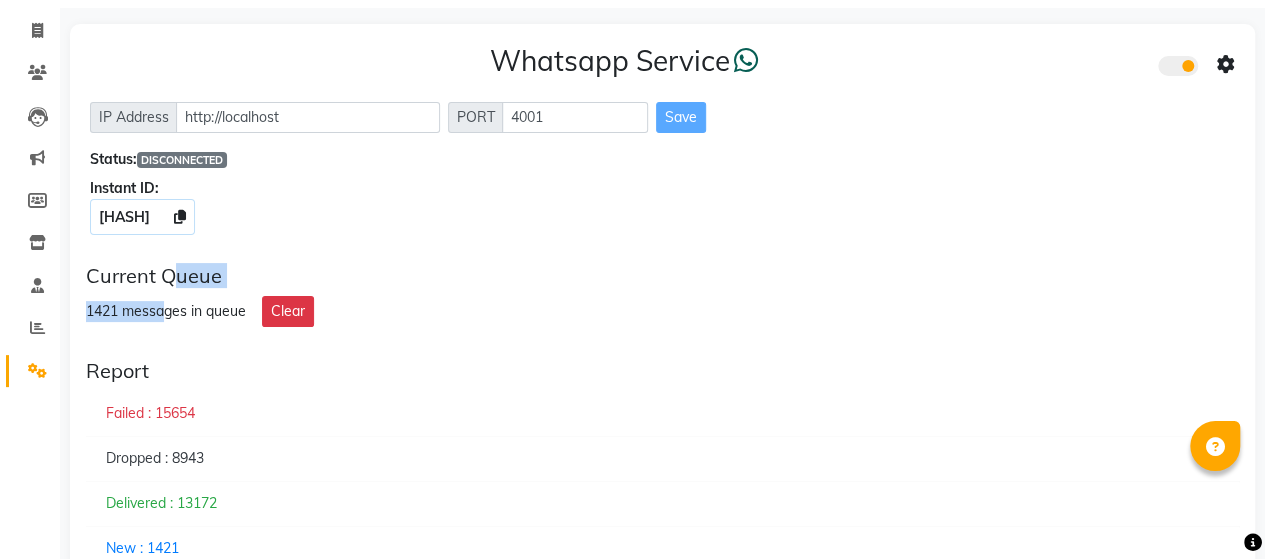 click on "Current Queue 1421 messages in queue Clear" 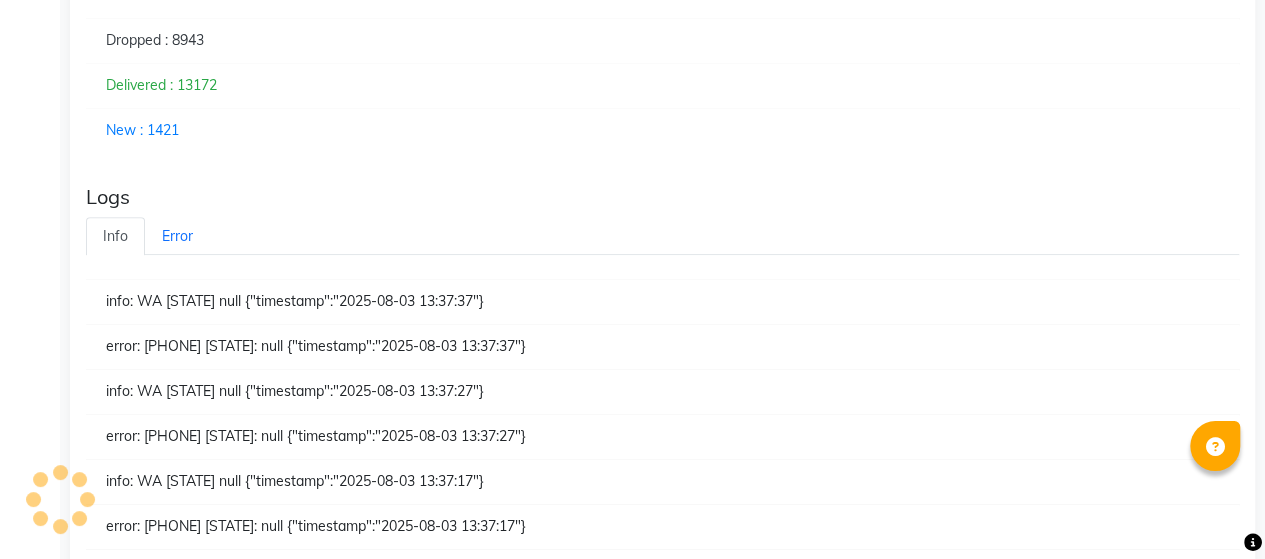 scroll, scrollTop: 0, scrollLeft: 0, axis: both 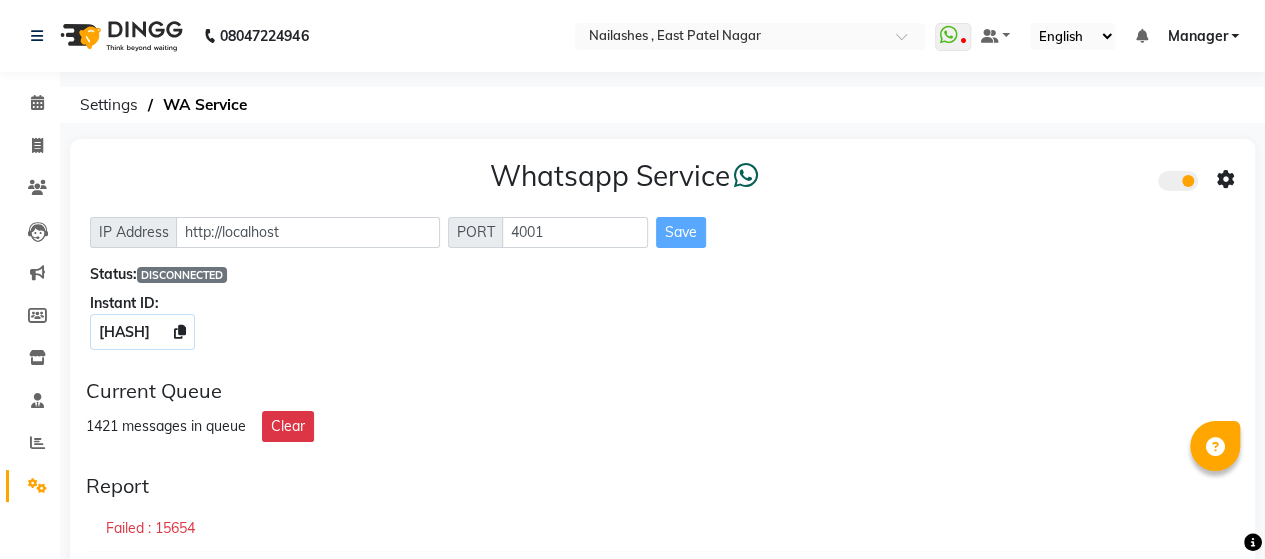 click on "Invoice" 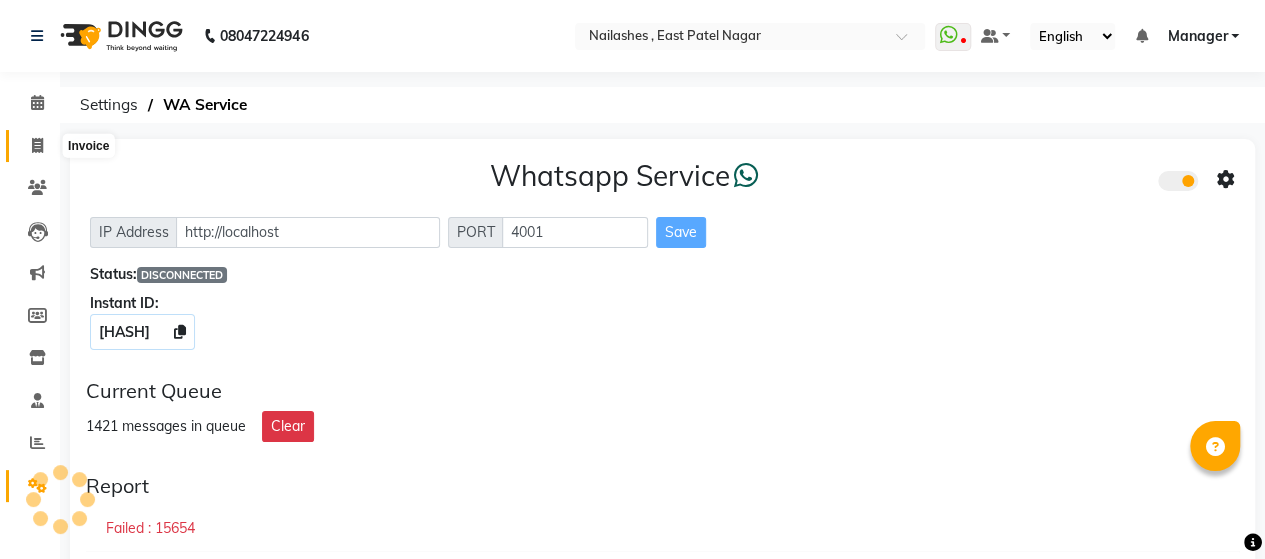click 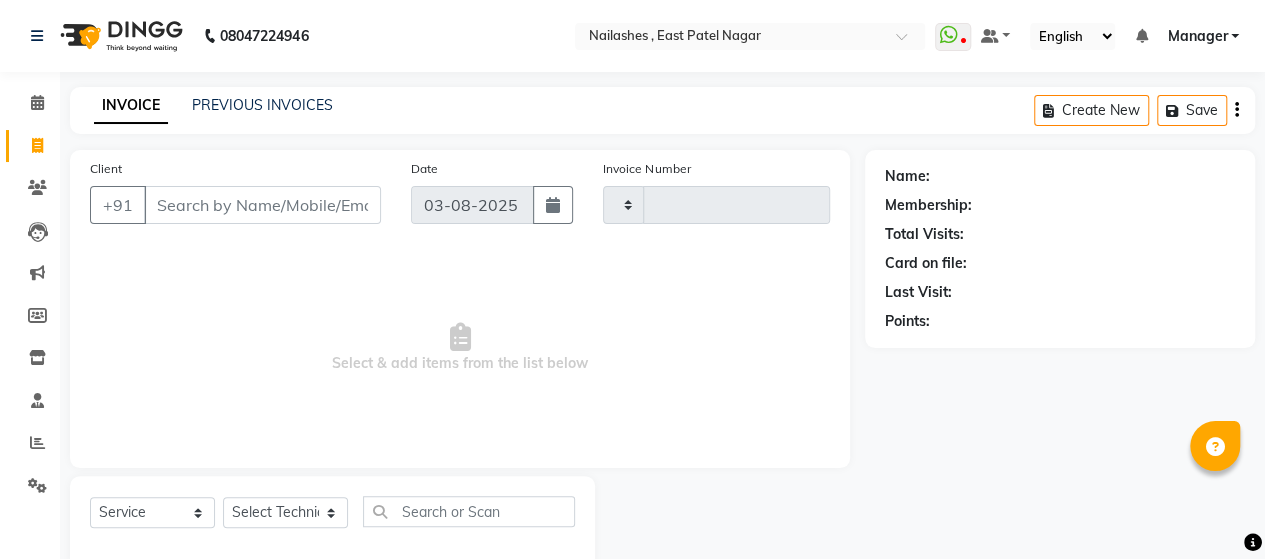 click on "Calendar  Invoice  Clients  Leads   Marketing  Members  Inventory  Staff  Reports  Settings Completed InProgress Upcoming Dropped Tentative Check-In Confirm Bookings Segments Page Builder" 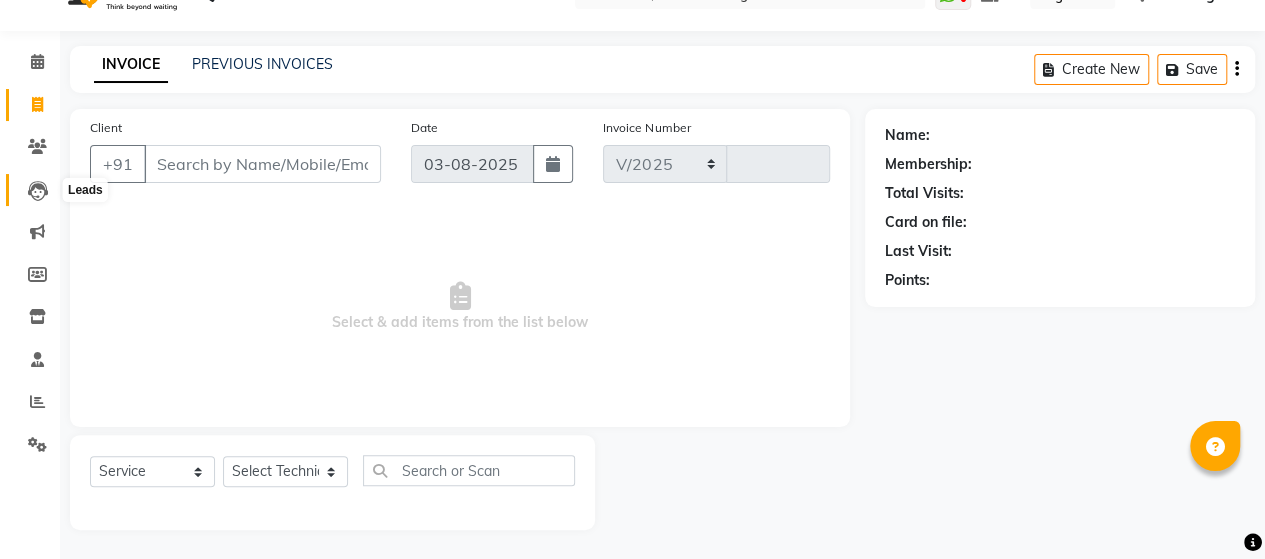 select on "3836" 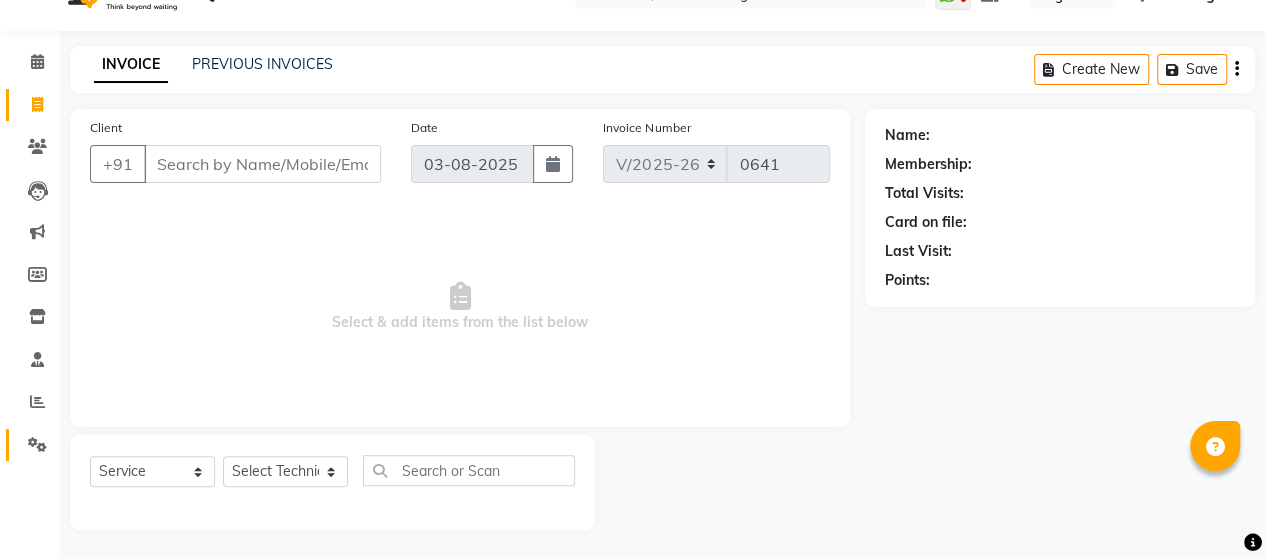 click on "Settings" 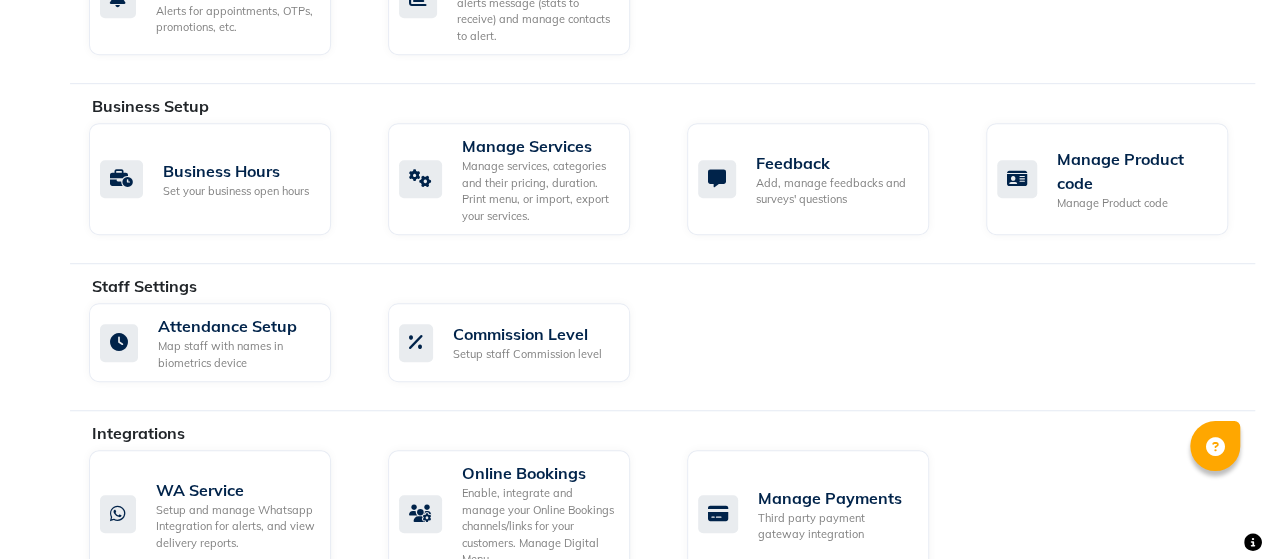 scroll, scrollTop: 752, scrollLeft: 0, axis: vertical 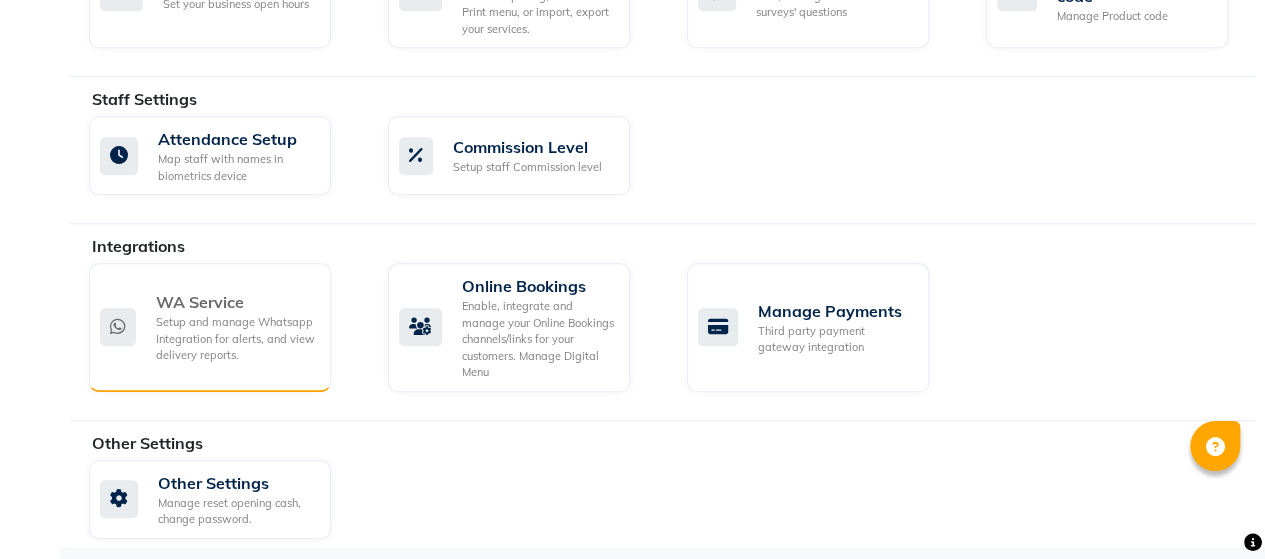 click on "WA Service" 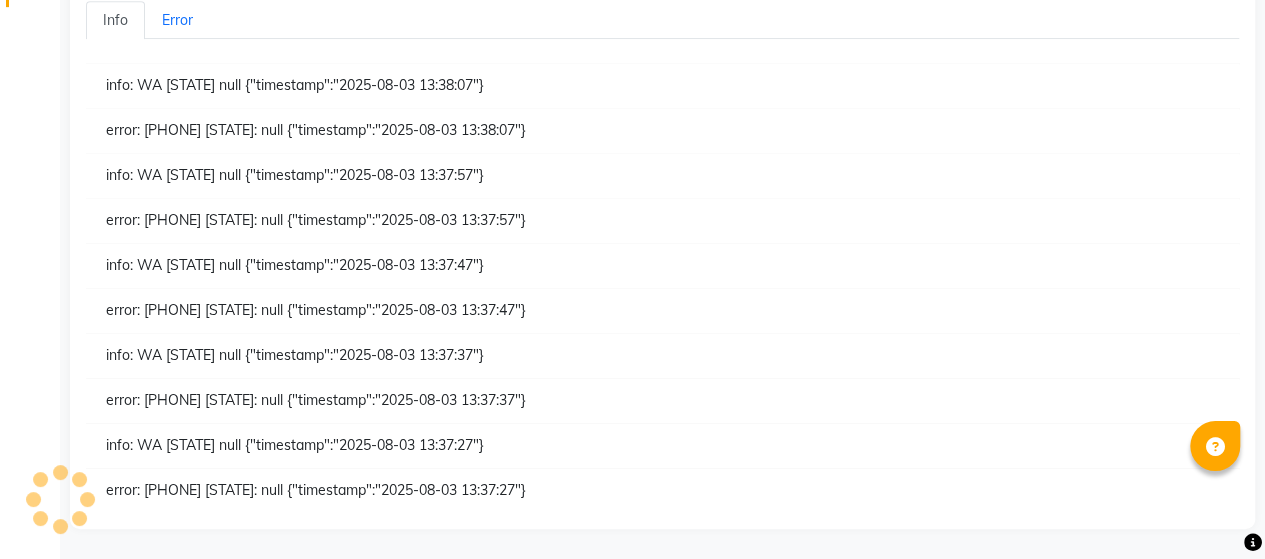 scroll, scrollTop: 0, scrollLeft: 0, axis: both 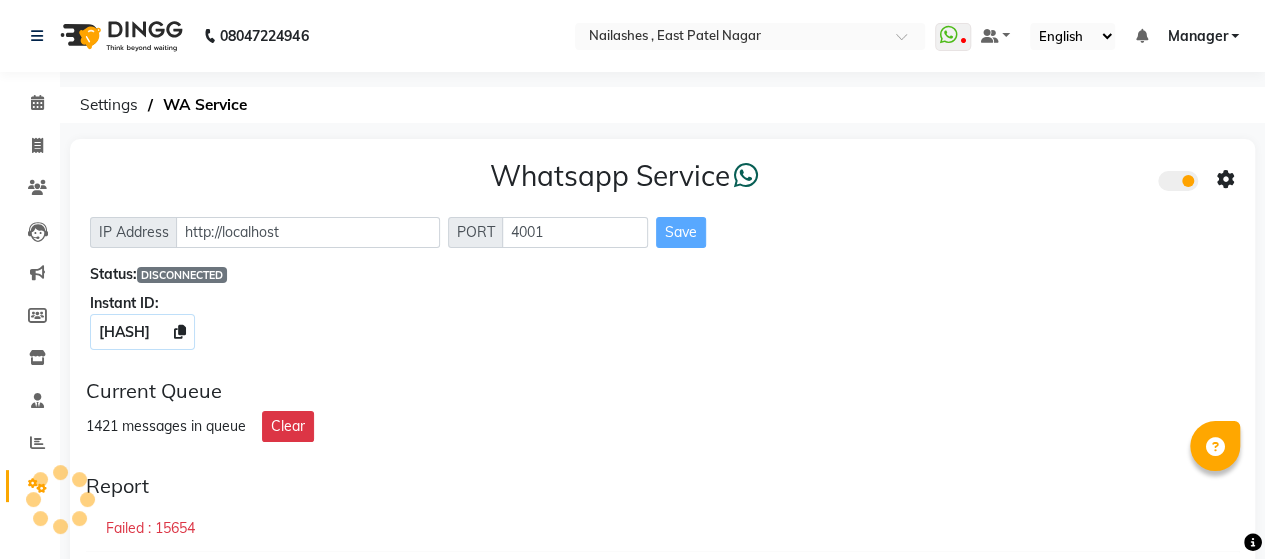 drag, startPoint x: 478, startPoint y: 447, endPoint x: 512, endPoint y: 427, distance: 39.446167 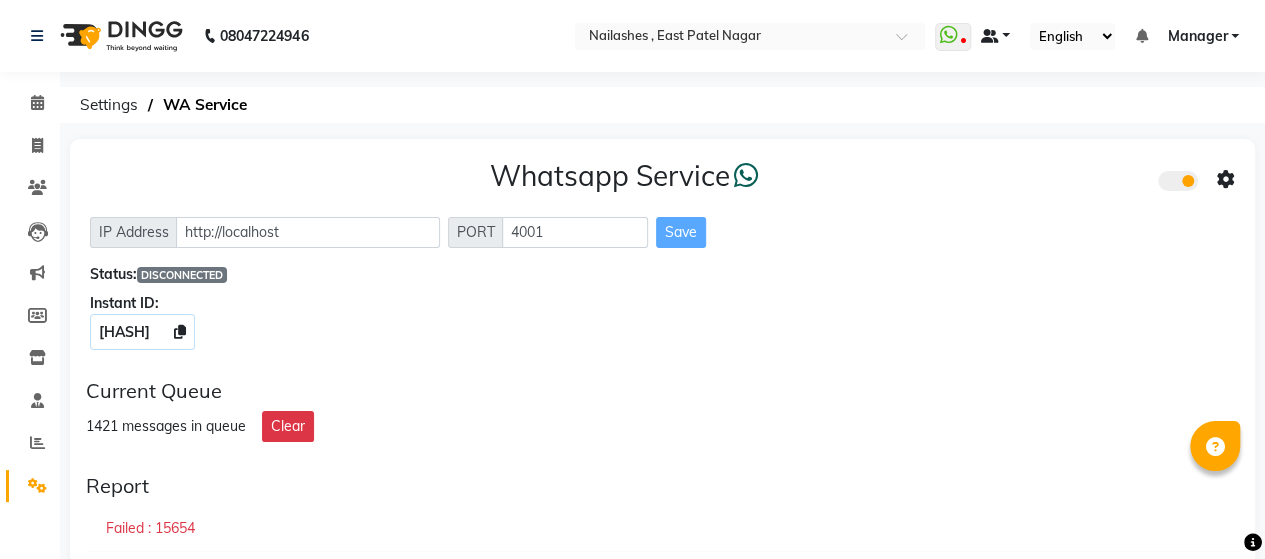 click at bounding box center (990, 36) 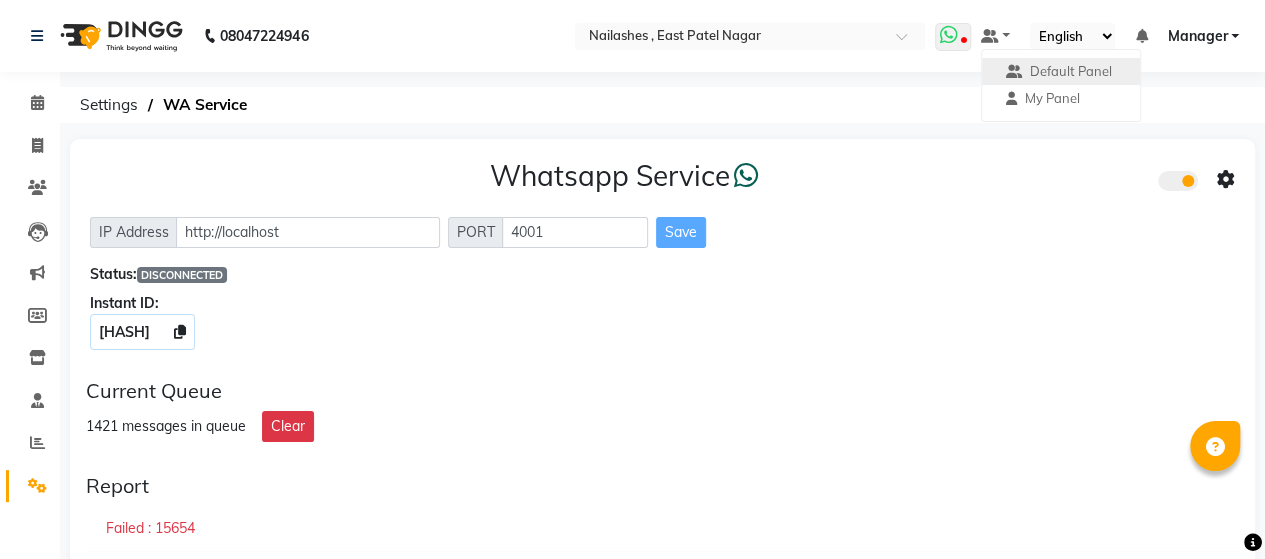 click at bounding box center [953, 37] 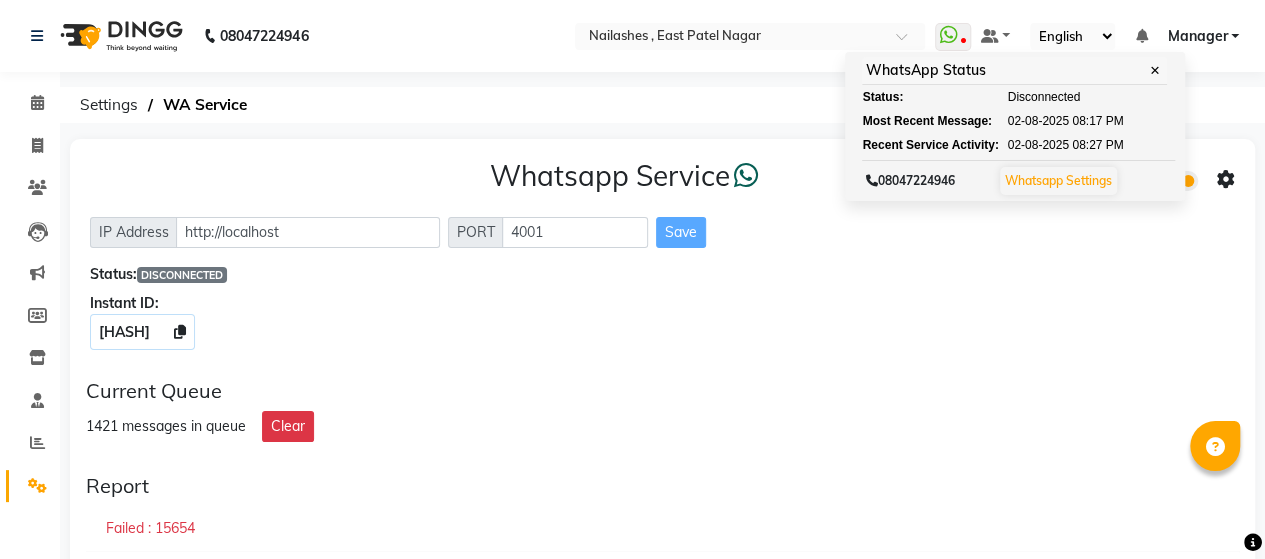 drag, startPoint x: 1033, startPoint y: 80, endPoint x: 850, endPoint y: 333, distance: 312.2467 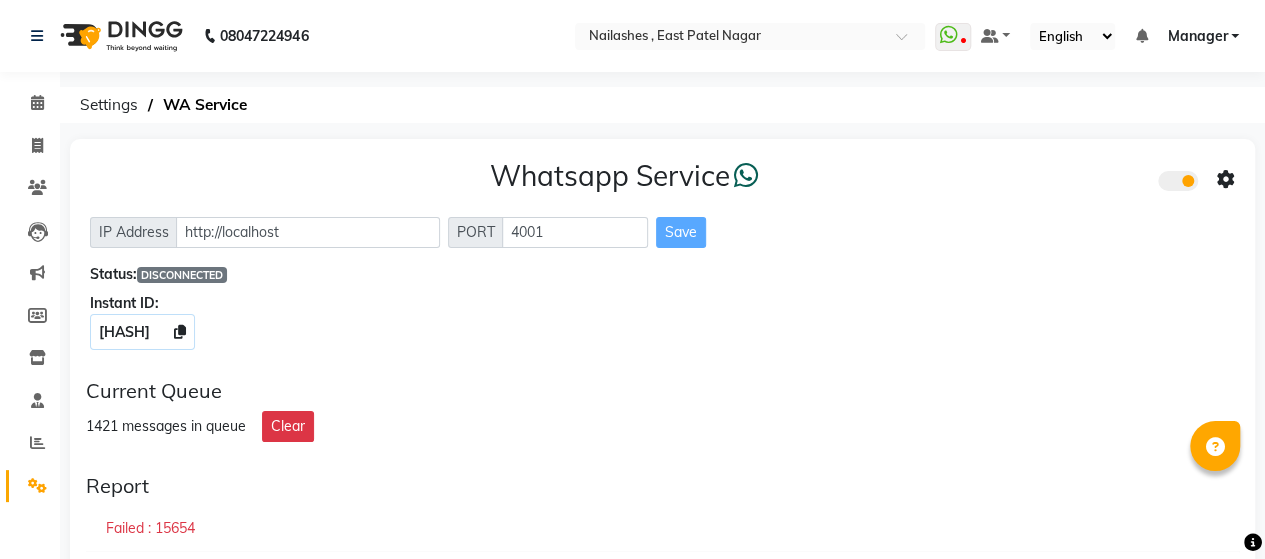 click on "[HASH]" 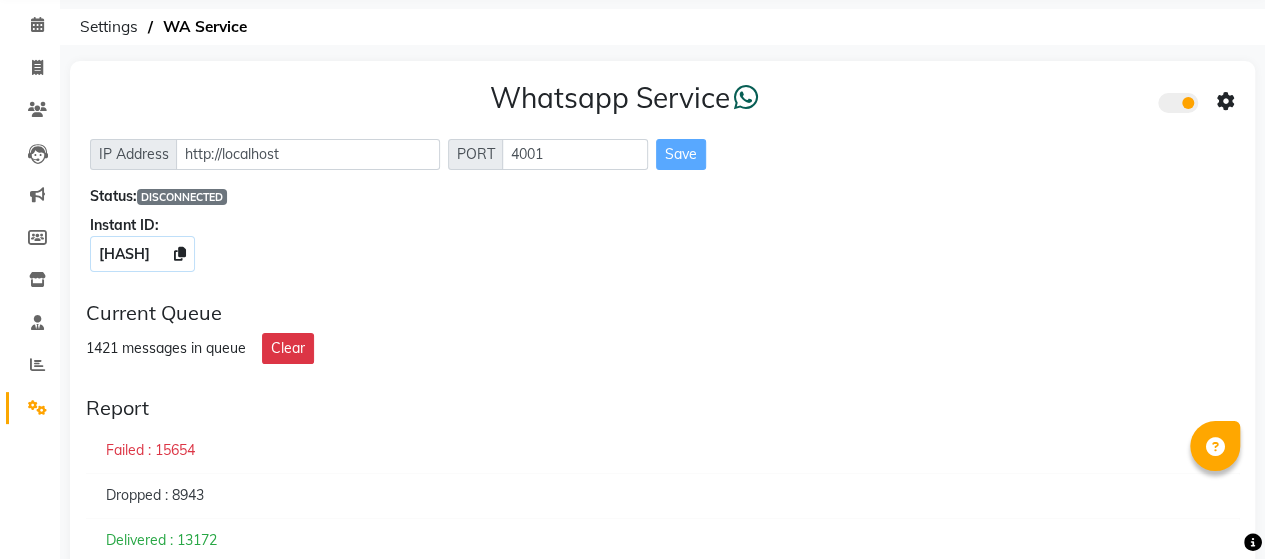 scroll, scrollTop: 0, scrollLeft: 0, axis: both 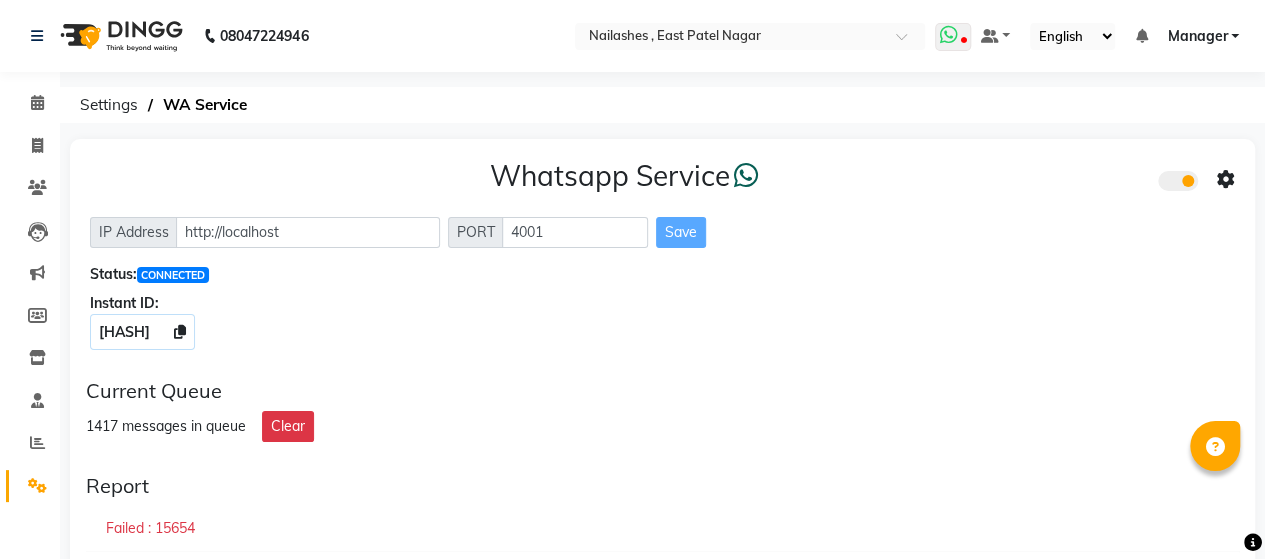 click at bounding box center (949, 35) 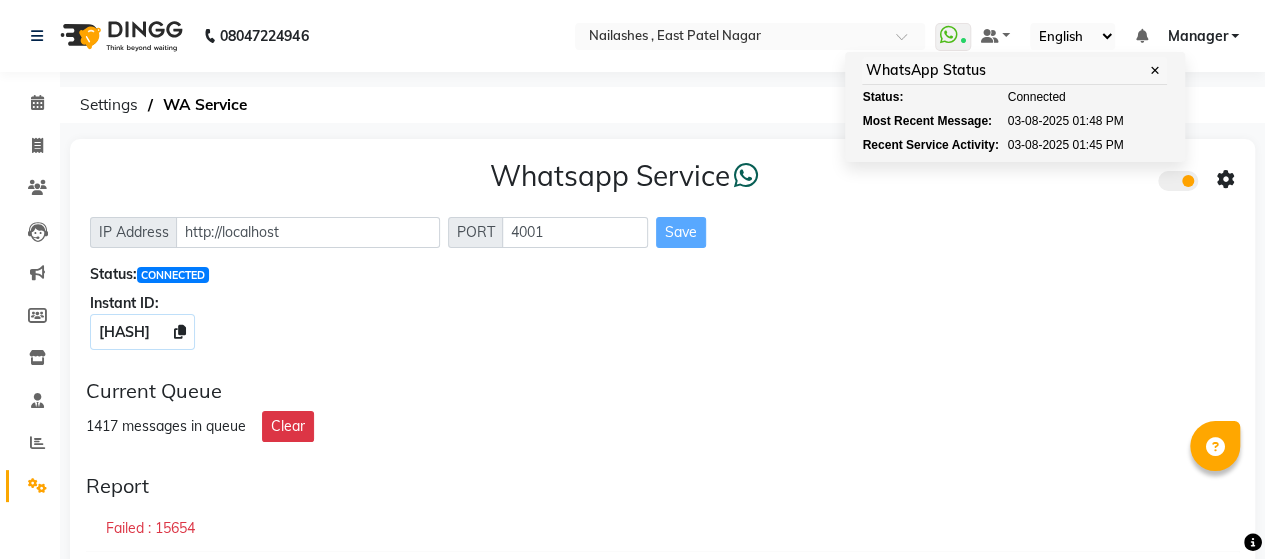 click on "Settings  WA Service" 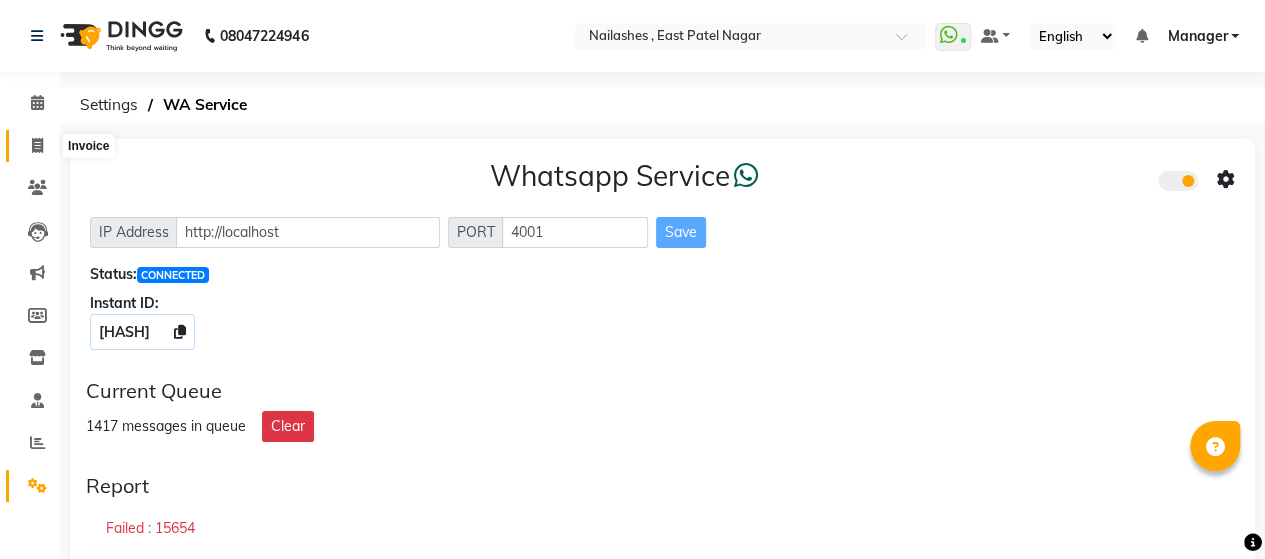 click 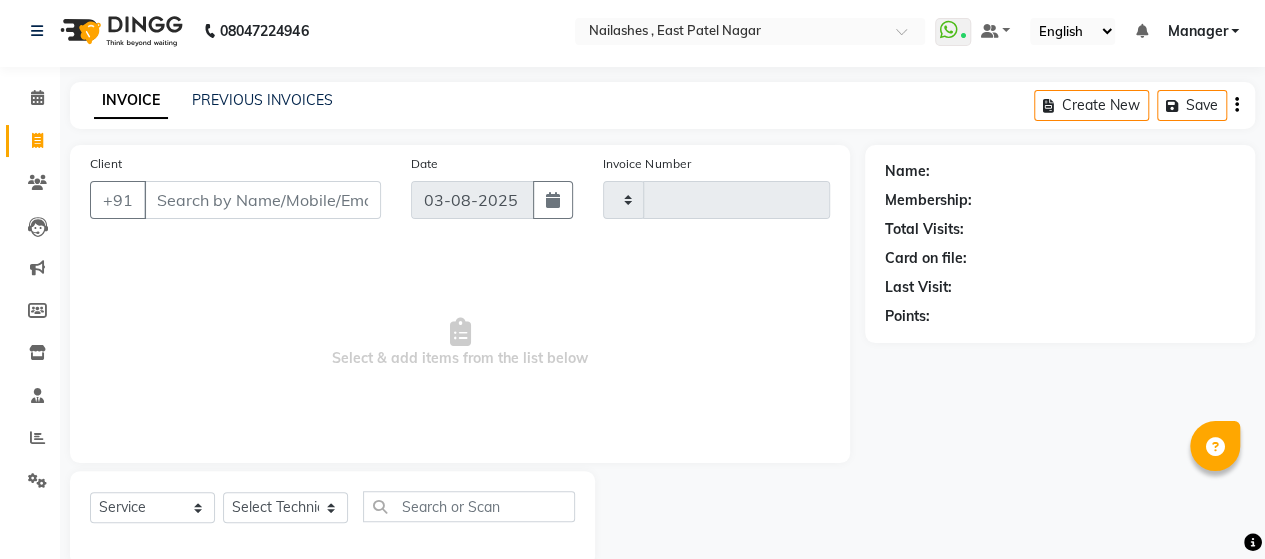 type on "0641" 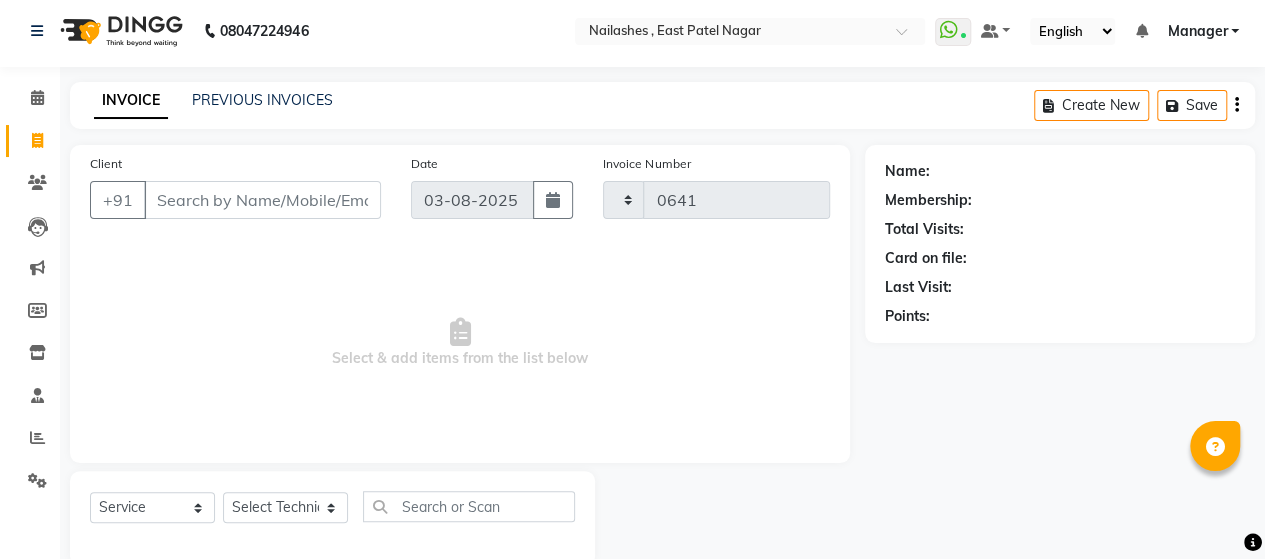 select on "3836" 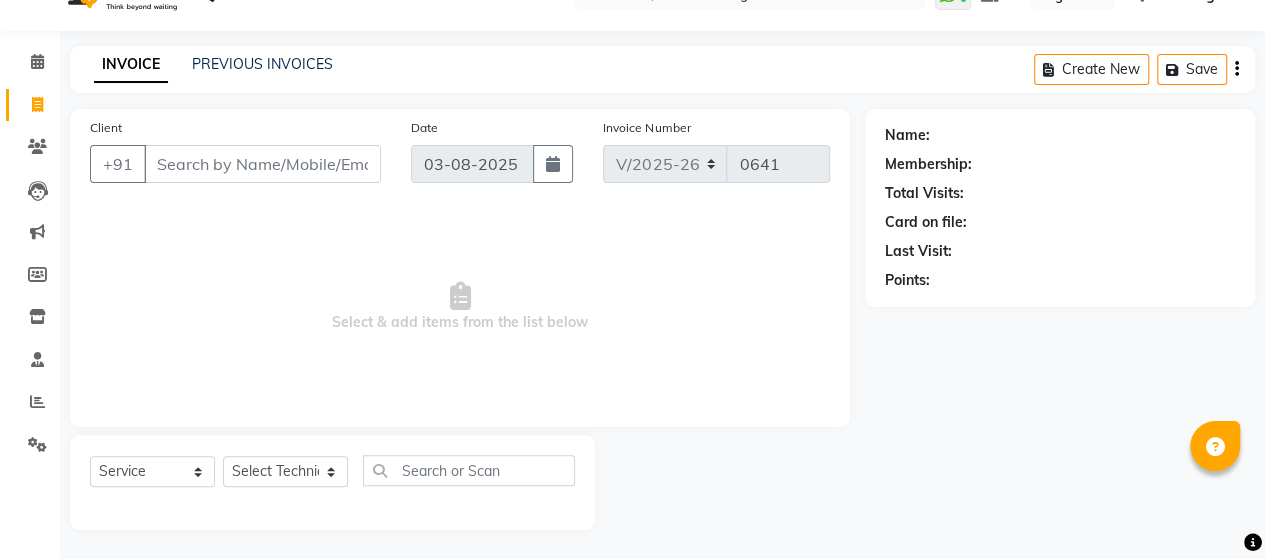 scroll, scrollTop: 0, scrollLeft: 0, axis: both 